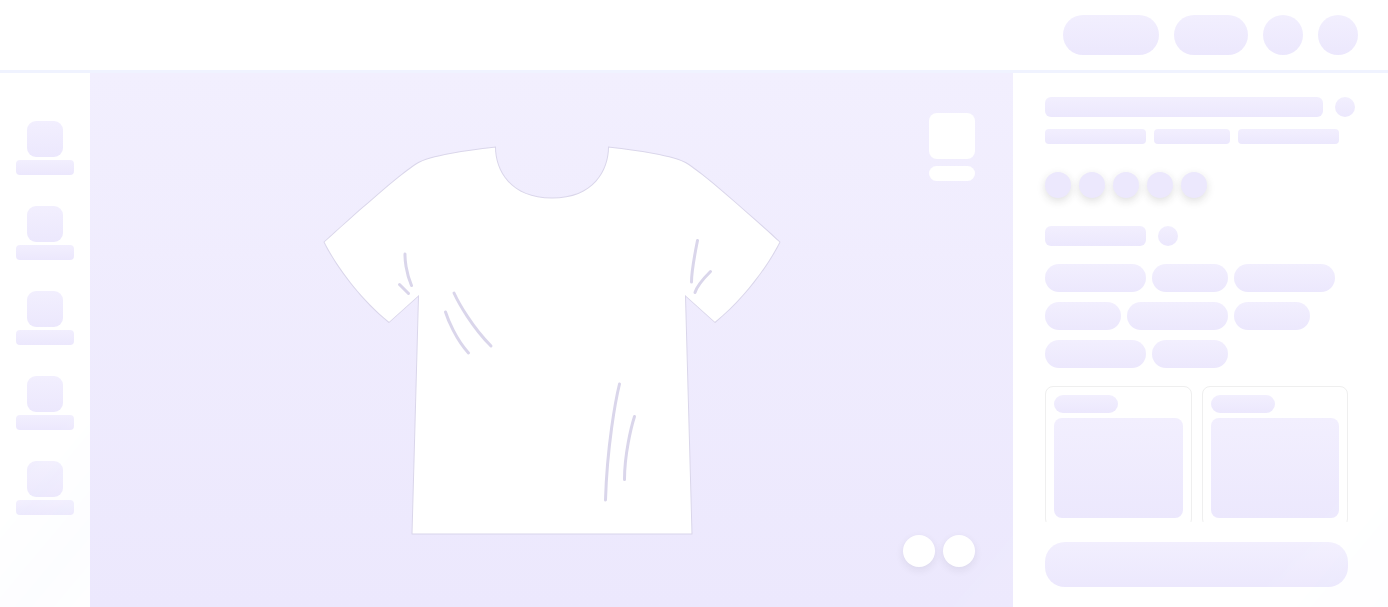 scroll, scrollTop: 0, scrollLeft: 0, axis: both 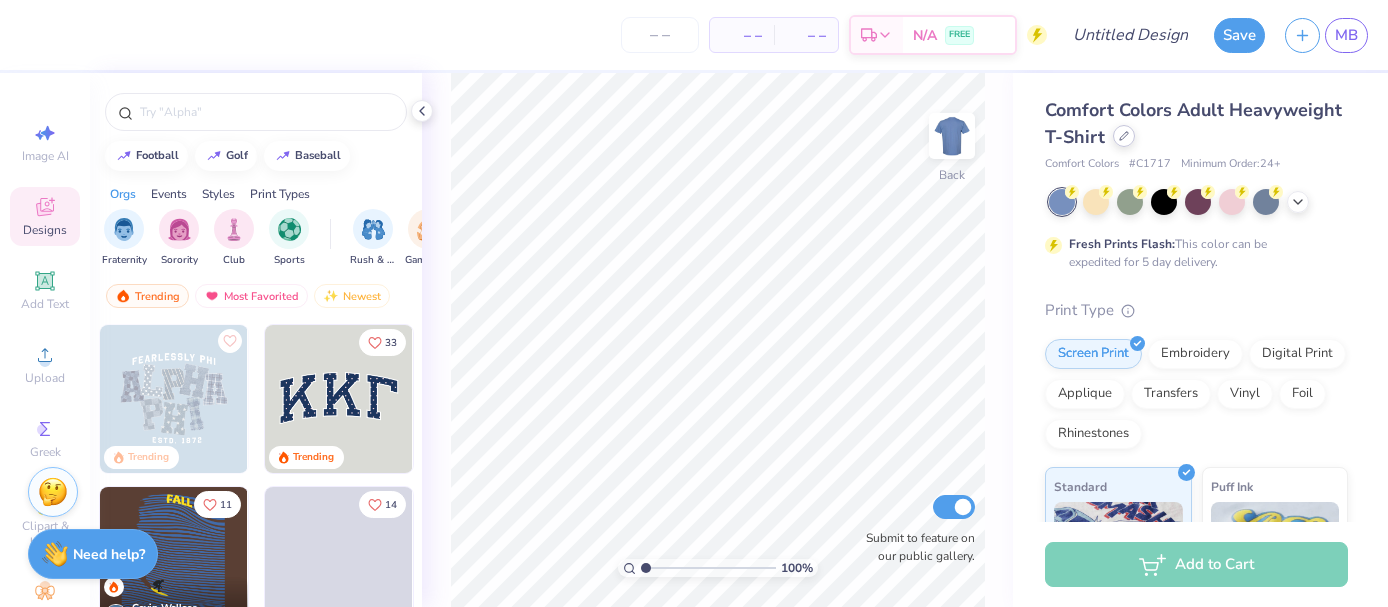 click 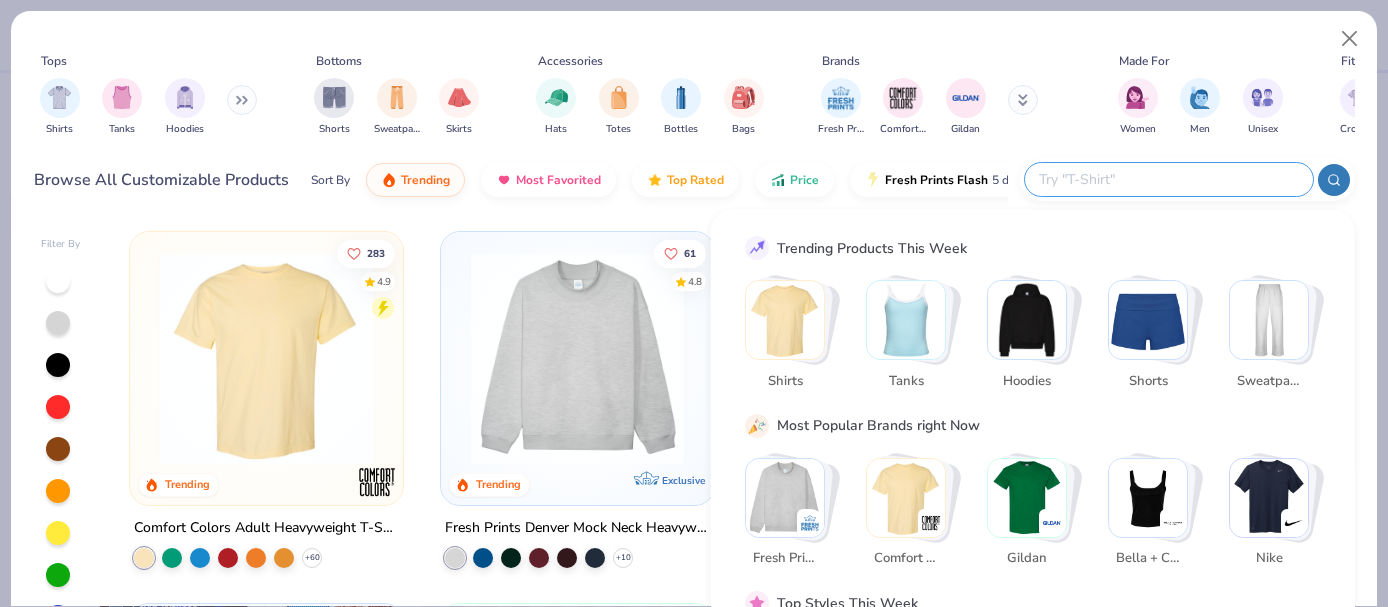 click at bounding box center [1168, 179] 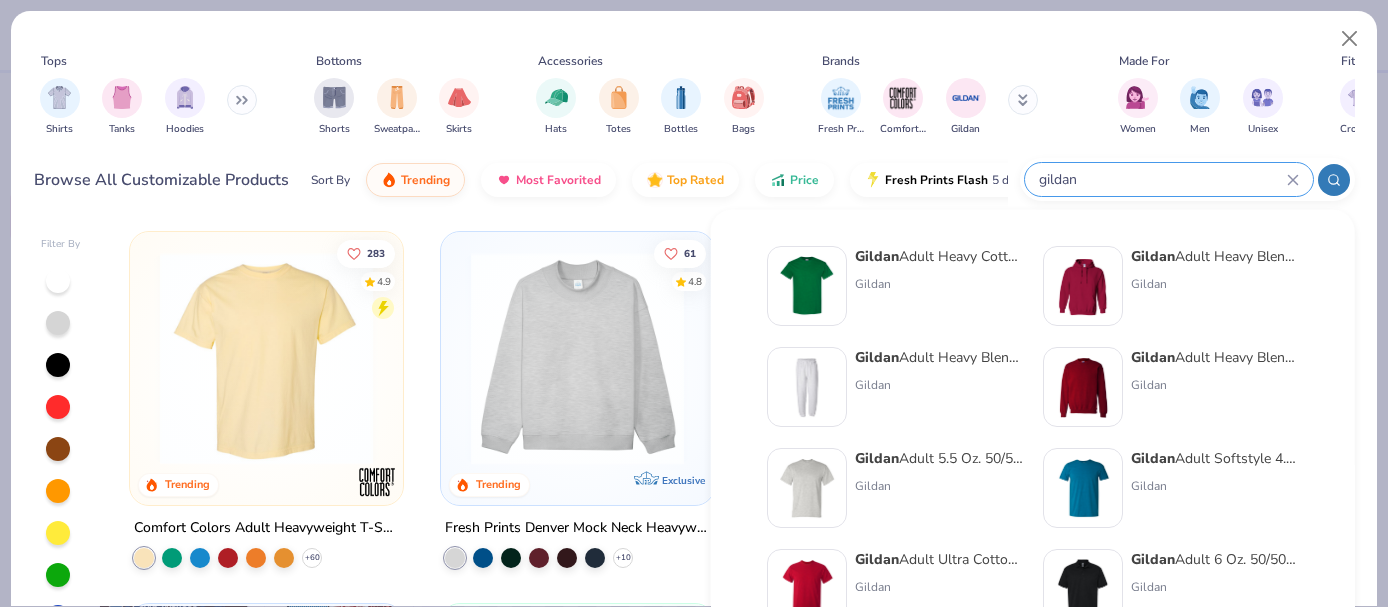 type on "gildan" 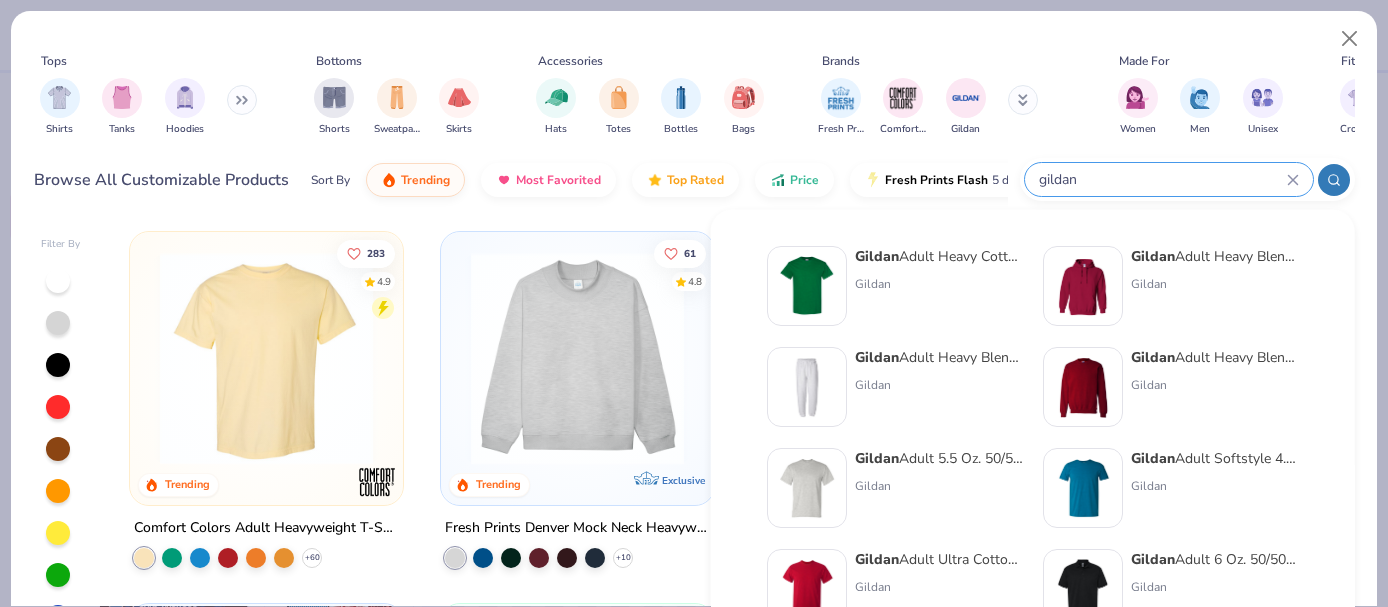 click on "Gildan  Adult Heavy Cotton T-Shirt Gildan Gildan  Adult Heavy Blend 8 Oz. 50/50 Hooded Sweatshirt Gildan Gildan  Adult Heavy Blend Adult 8 Oz. 50/50 Sweatpants Gildan Gildan  Adult Heavy Blend Adult 8 Oz. 50/50 Fleece Crew Gildan Gildan  Adult 5.5 Oz. 50/50 T-Shirt Gildan Gildan  Adult Softstyle 4.5 Oz. T-Shirt Gildan Gildan  Adult Ultra Cotton 6 Oz. T-Shirt Gildan Gildan  Adult 6 Oz. 50/50 Jersey Polo Gildan Gildan  Heavy Blend 50/50 Full-Zip Hooded Sweatshirt Gildan Gildan  Softstyle® Fleece Pullover Hooded Sweatshirt Gildan Gildan  Adult Heavy Cotton 5.3 Oz. Long-Sleeve T-Shirt Gildan Gildan  Adult Ultra Cotton 6 Oz. Pocket T-Shirt Gildan Gildan  Adult Dryblend Adult 9 Oz. 50/50 Hood Gildan Gildan  Youth Heavy Cotton 5.3 Oz. T-Shirt Gildan Gildan  Ladies' Softstyle® Fitted T-Shirt Gildan Gildan  Softstyle® Fleece Crew Sweatshirt Gildan Gildan  Ladies' Performance 4.7 Oz. Jersey Polo Gildan Gildan  Adult DryBlend® 50/50 Fleece Crew Gildan Gildan  Adult 5.5 oz., 50/50 Pocket T-Shirt Gildan Gildan Gildan" at bounding box center [1033, 838] 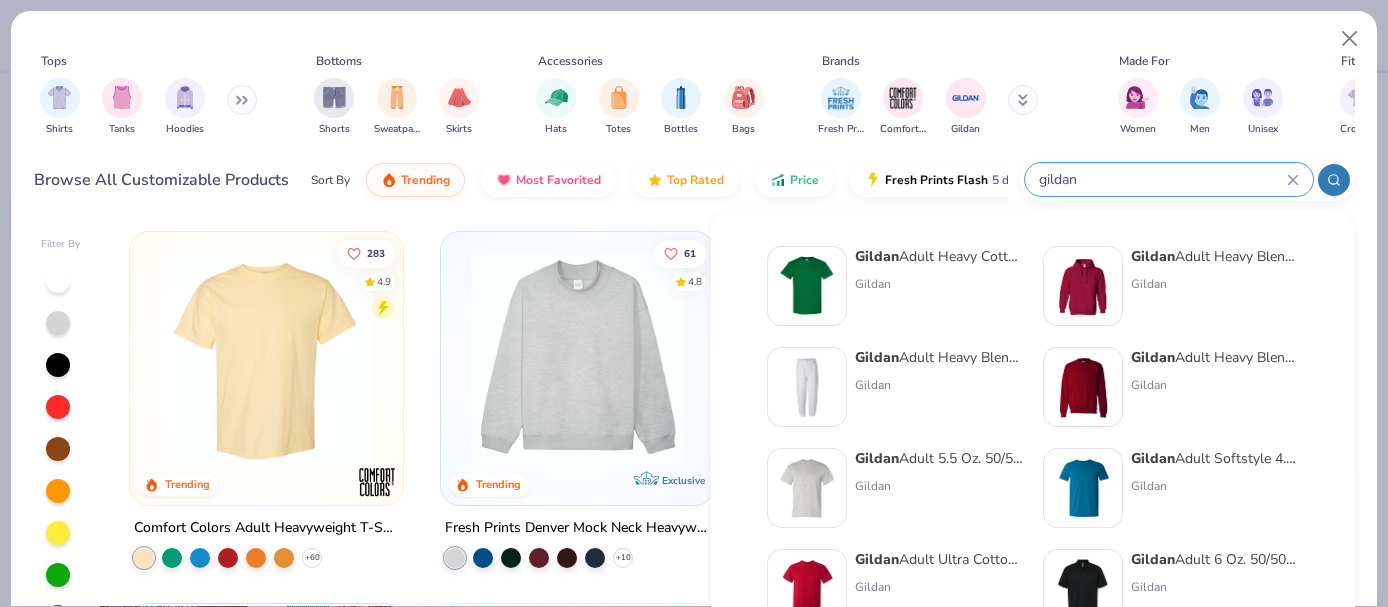click on "Gildan  Adult Heavy Cotton T-Shirt Gildan" at bounding box center (939, 286) 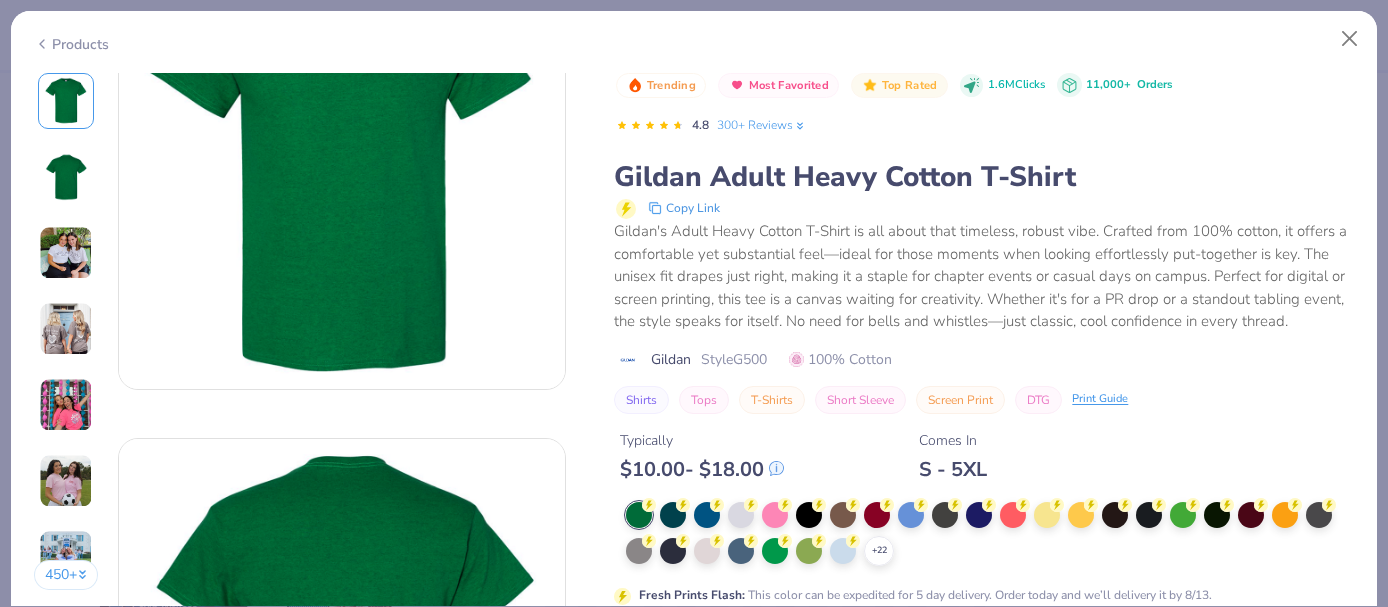 scroll, scrollTop: 140, scrollLeft: 0, axis: vertical 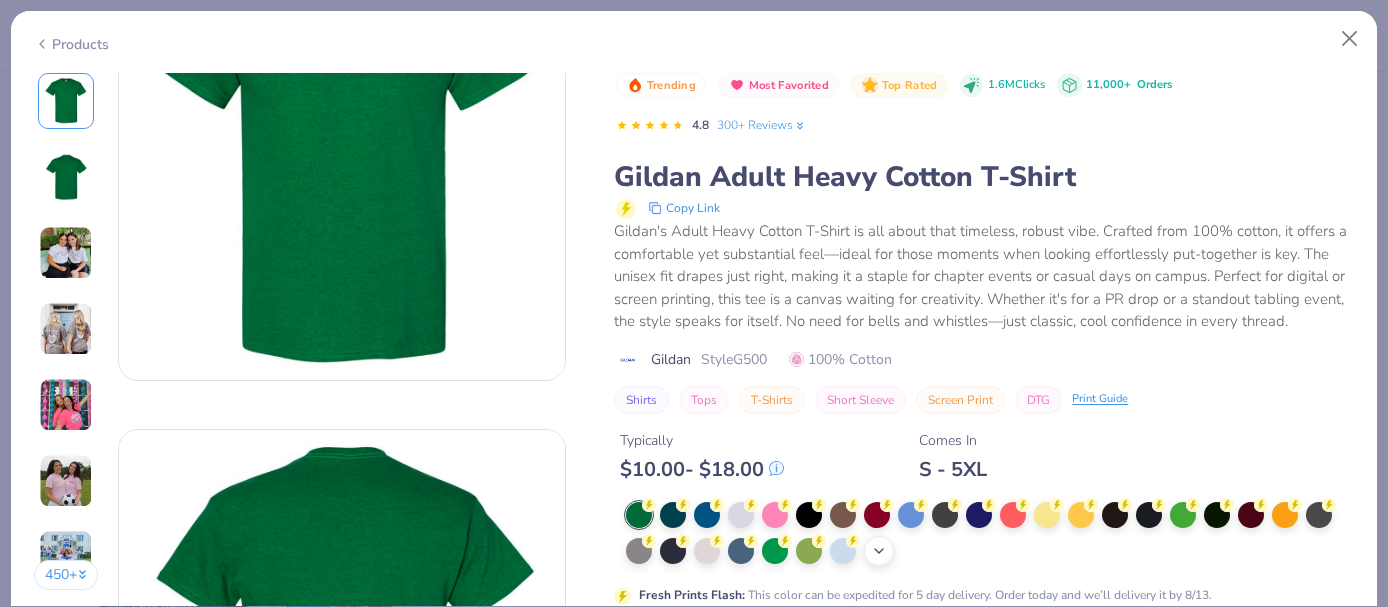 click 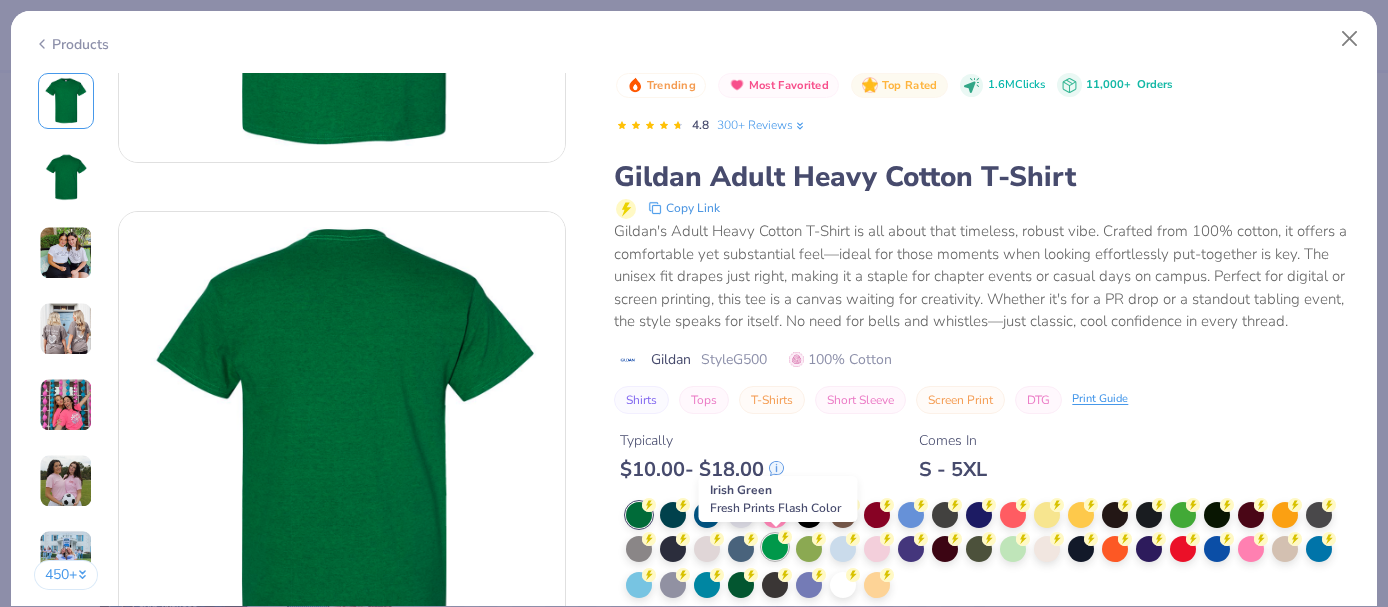 scroll, scrollTop: 400, scrollLeft: 0, axis: vertical 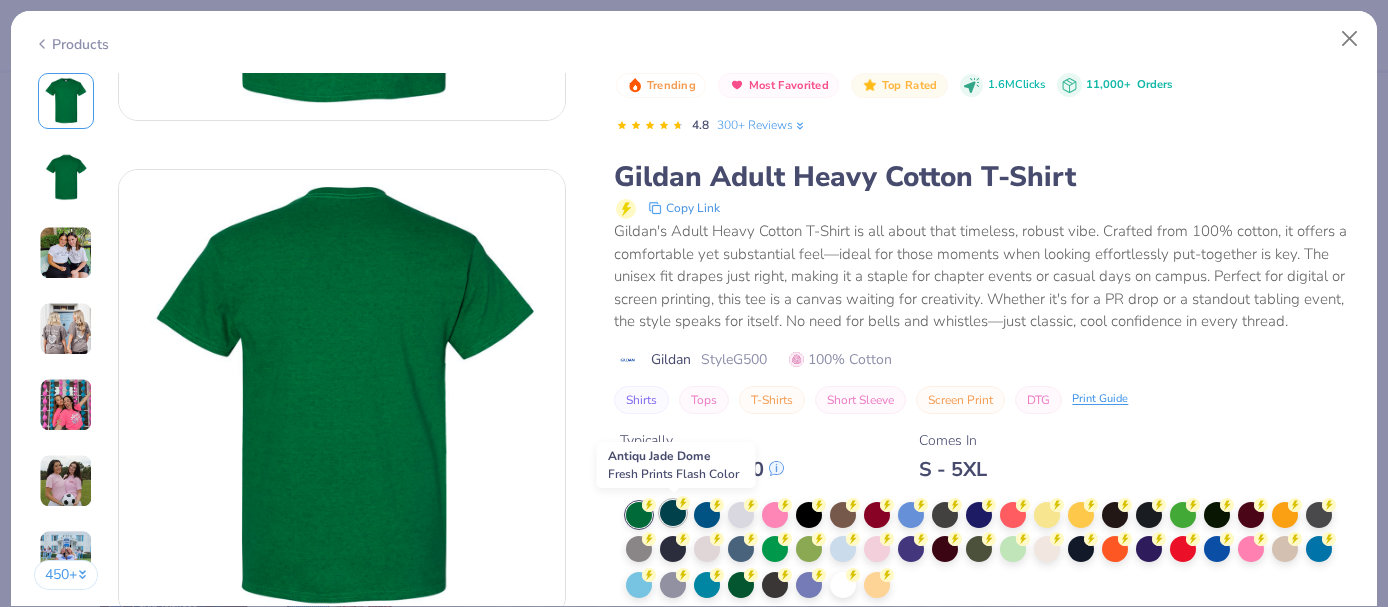 click at bounding box center [673, 513] 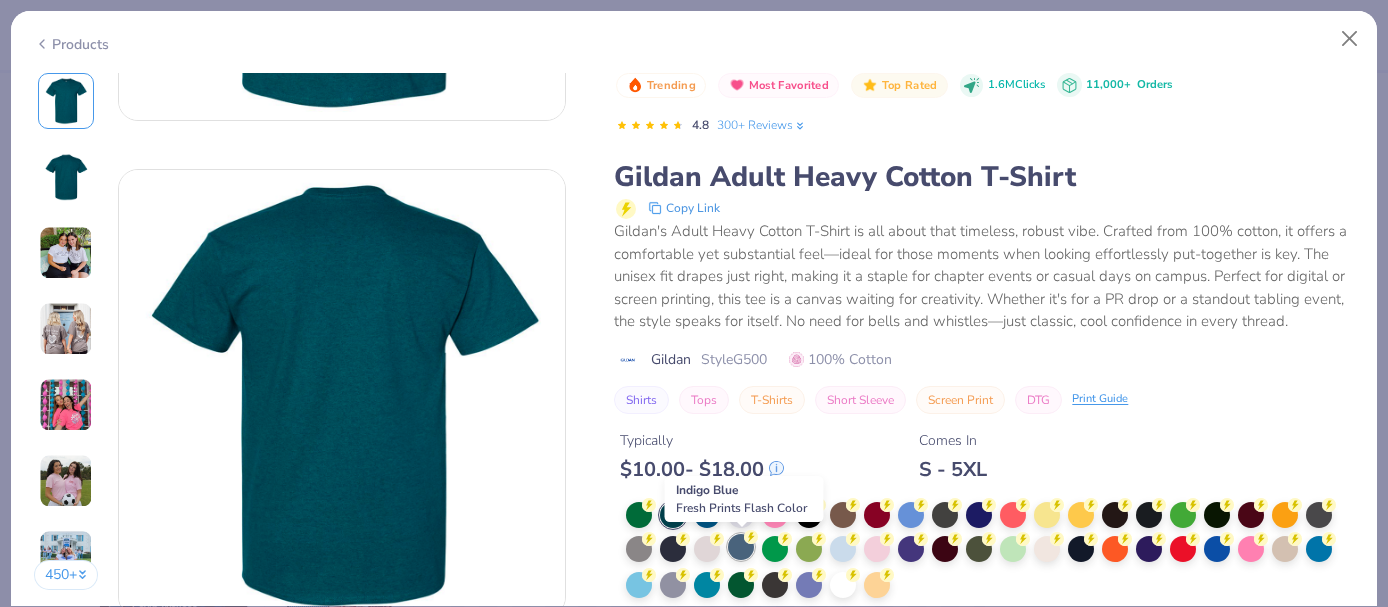 click 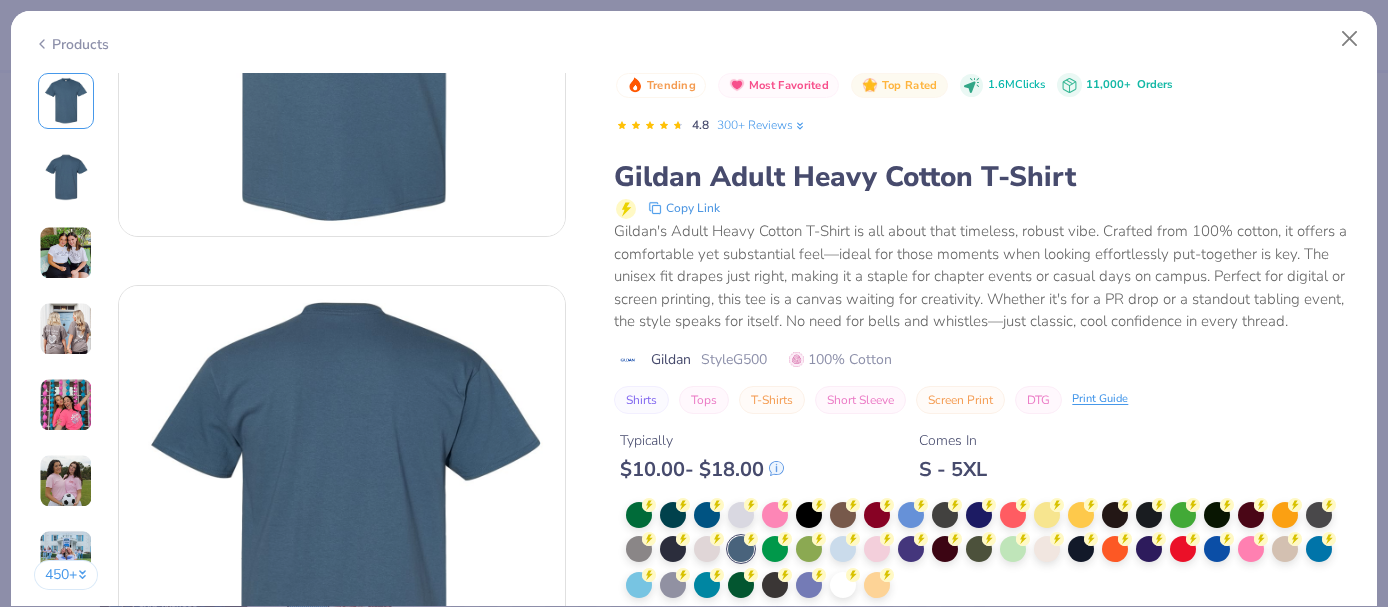 scroll, scrollTop: 0, scrollLeft: 0, axis: both 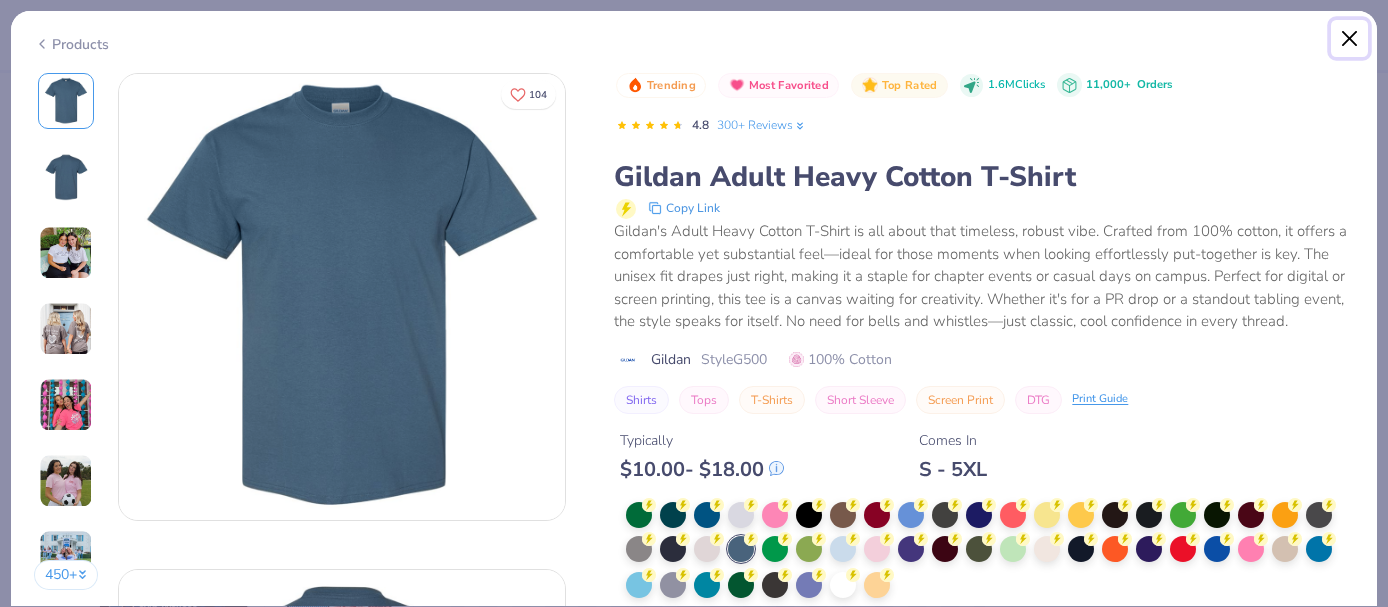 click at bounding box center [1350, 39] 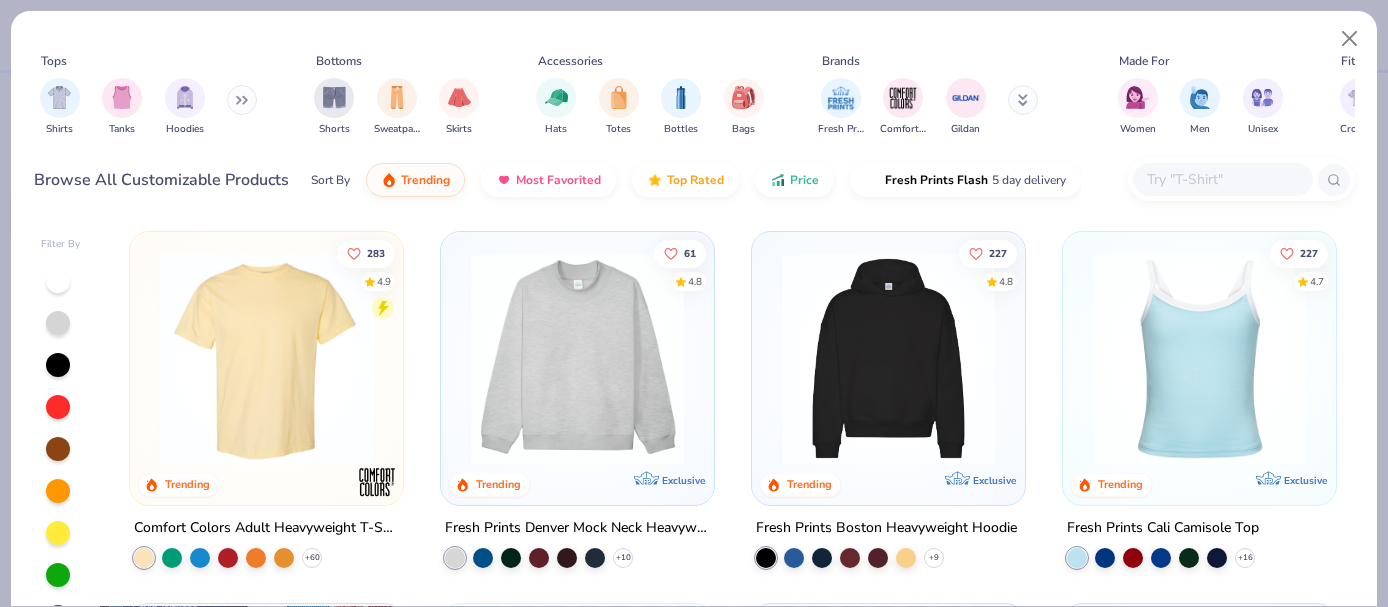 click at bounding box center [1222, 179] 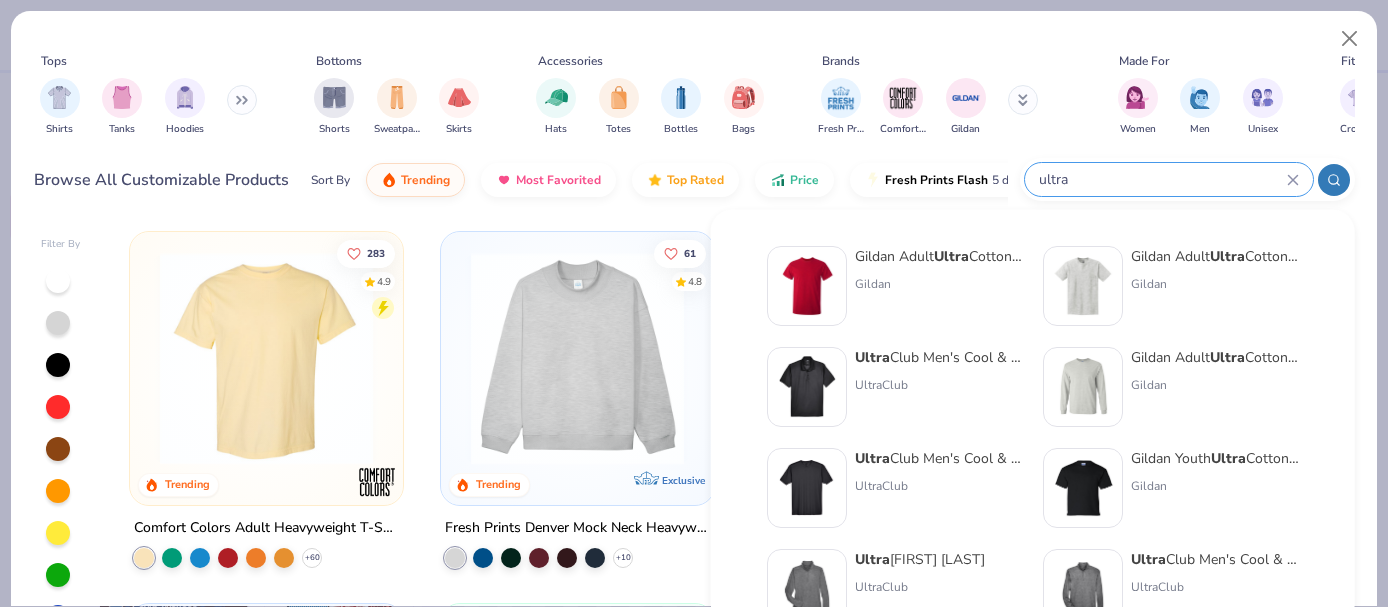 type on "ultra" 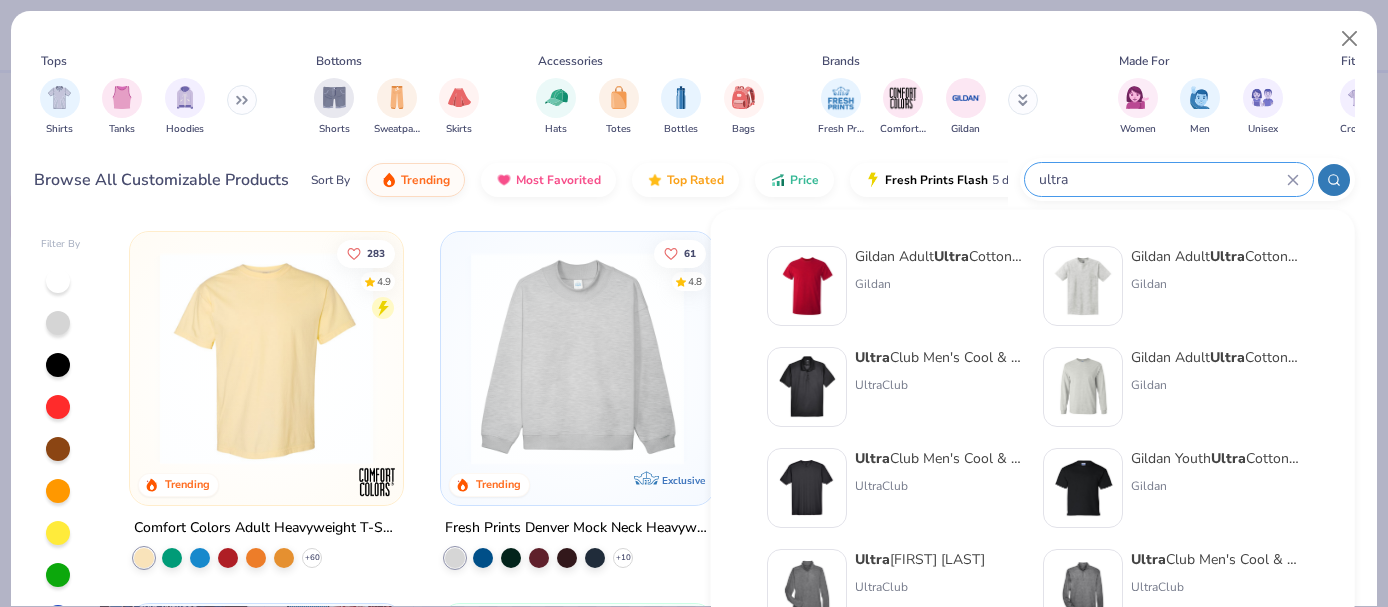 click on "Gildan Adult Ultra Cotton 6 Oz. T-Shirt" at bounding box center [939, 256] 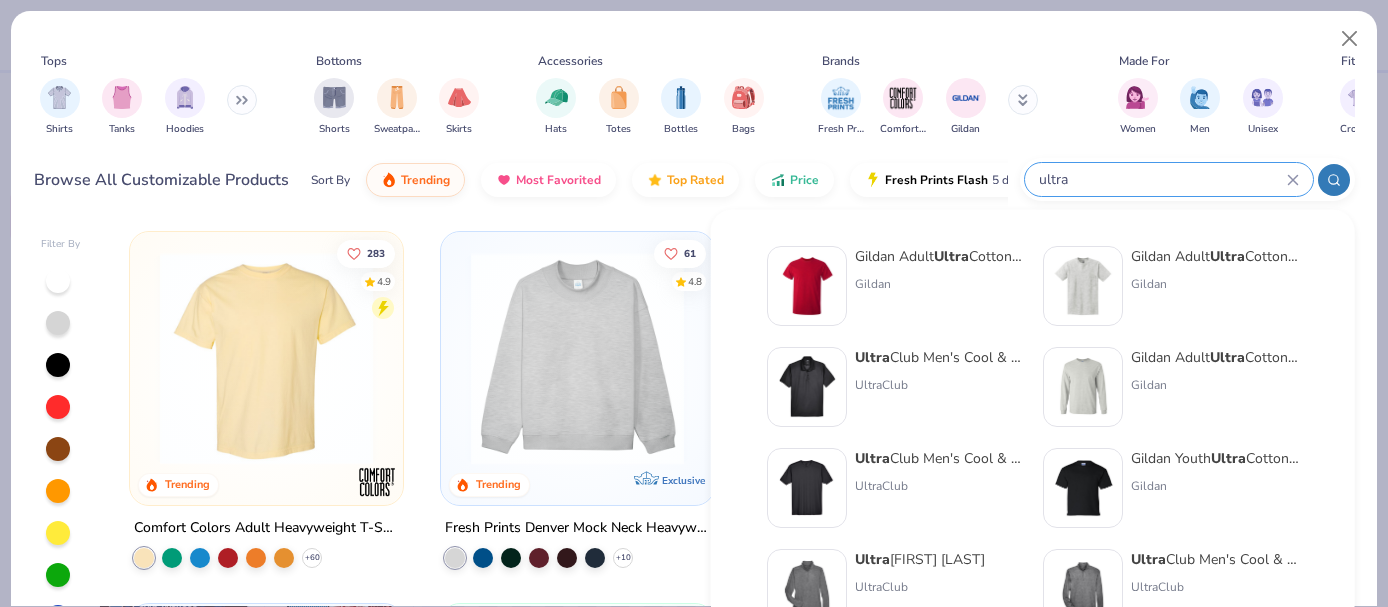 type 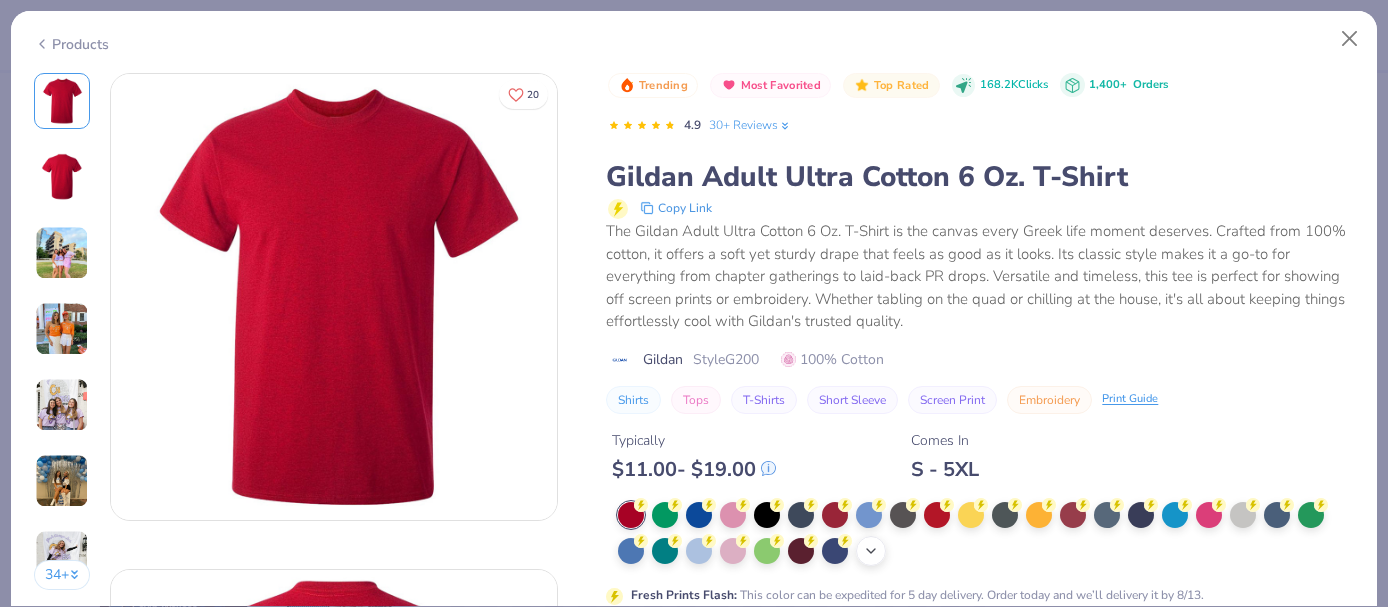 click 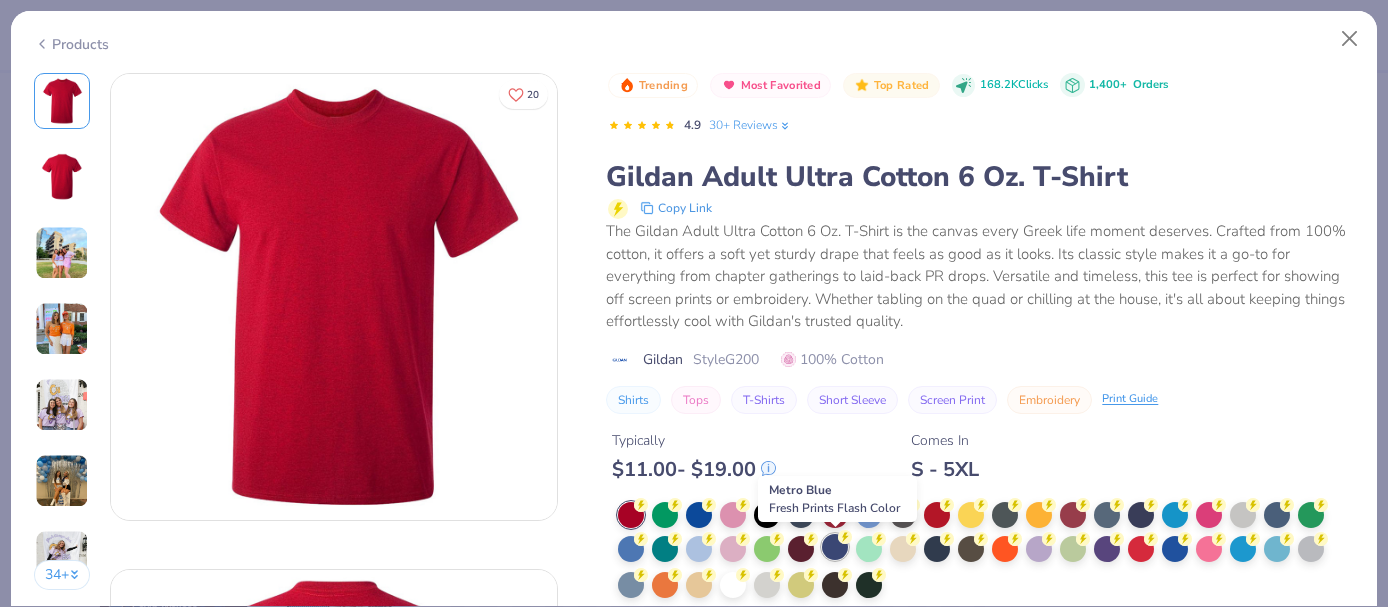 click at bounding box center [835, 547] 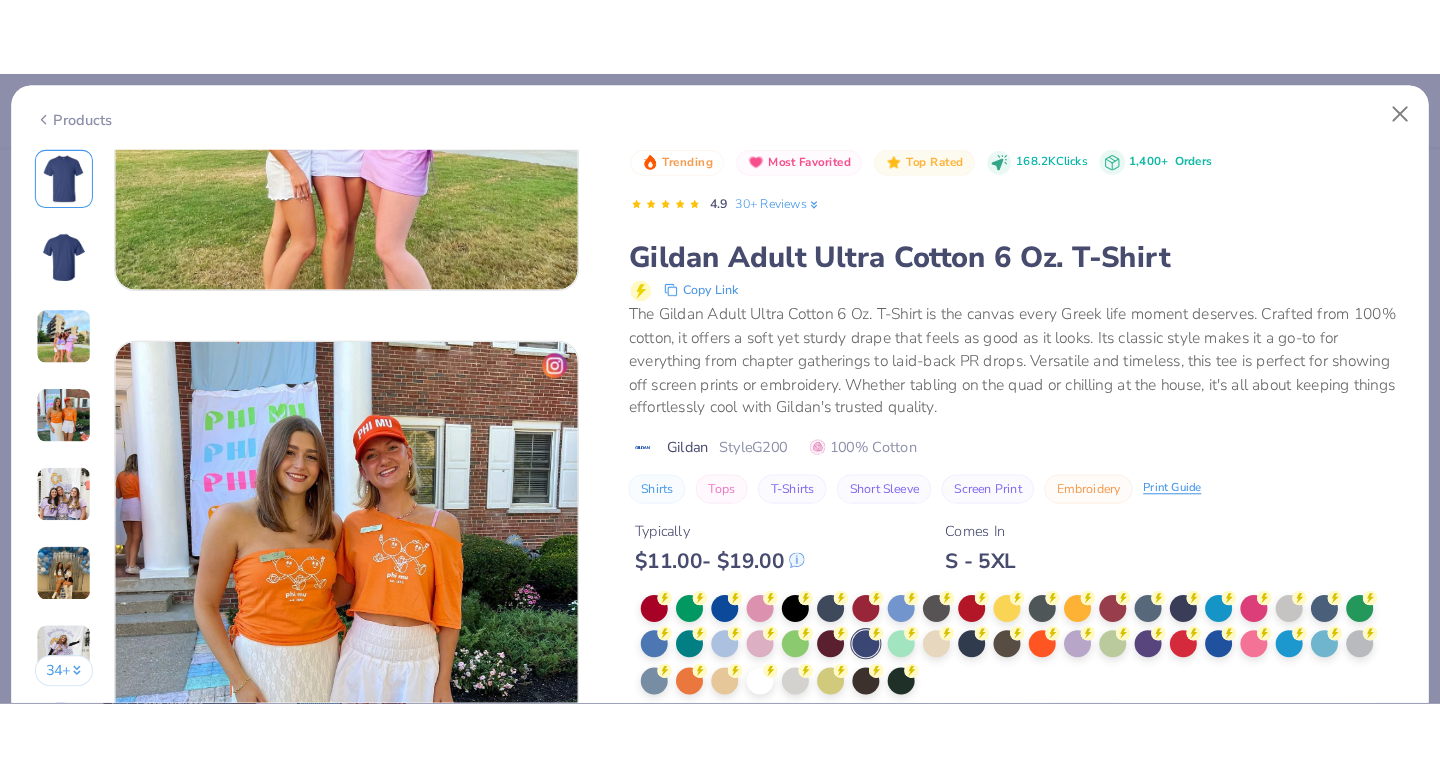 scroll, scrollTop: 305, scrollLeft: 0, axis: vertical 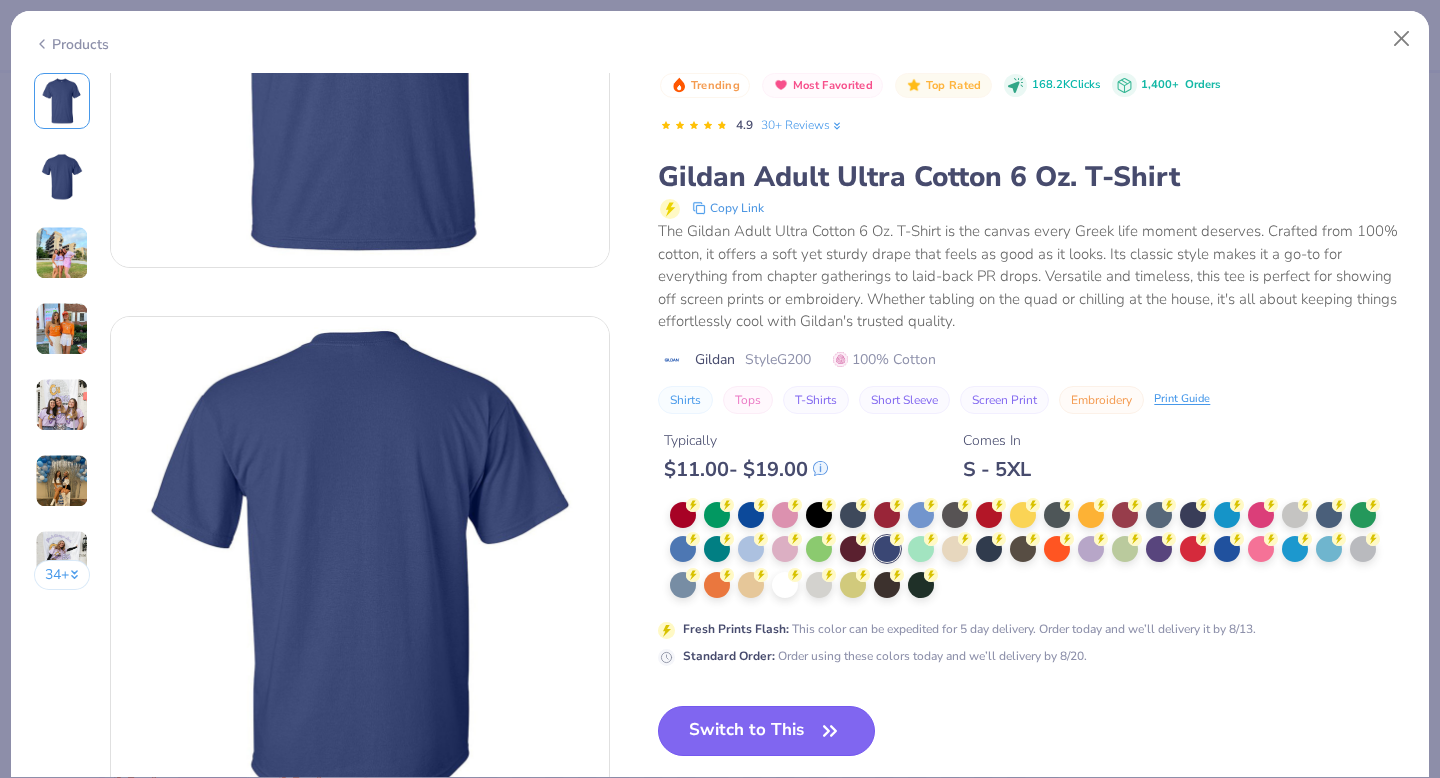 click on "Switch to This" at bounding box center [766, 731] 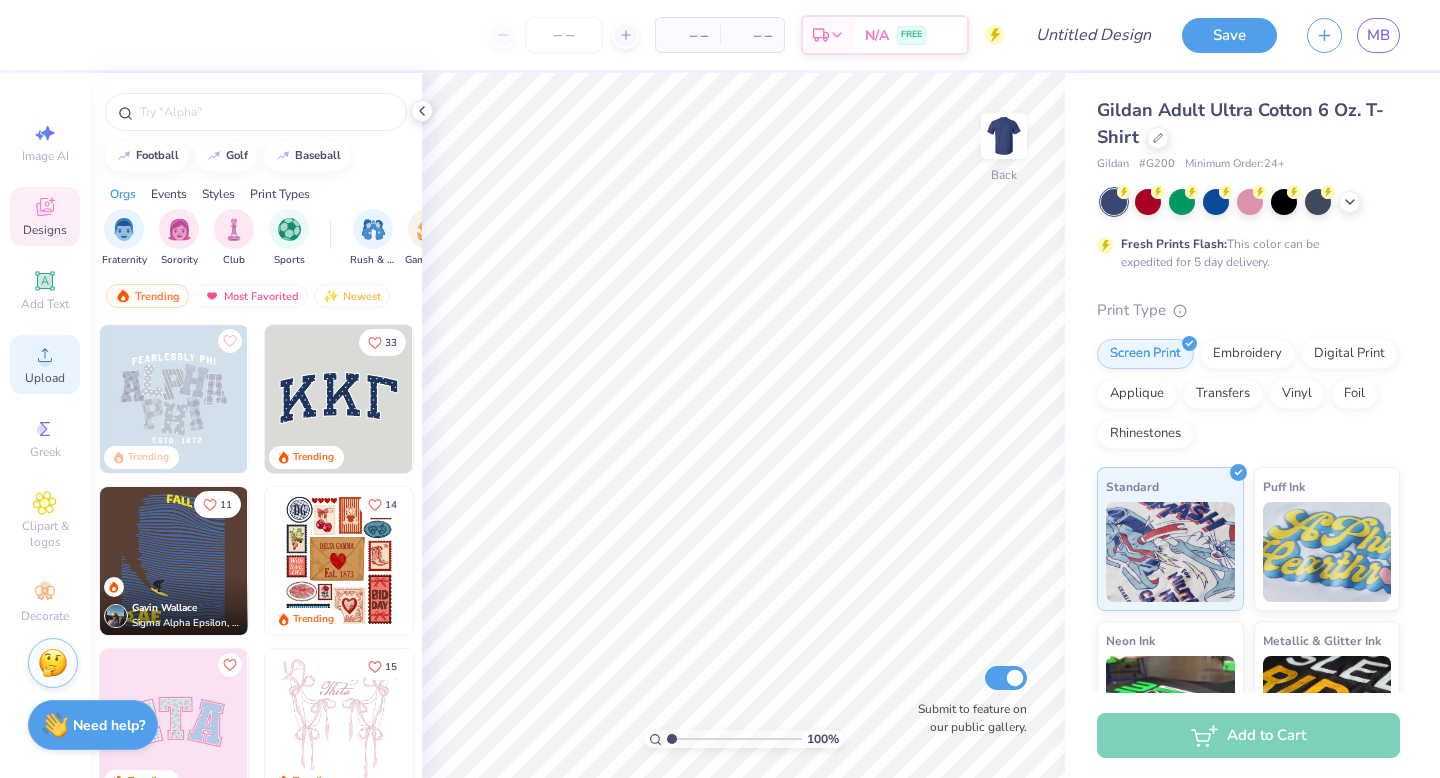 click on "Upload" at bounding box center [45, 364] 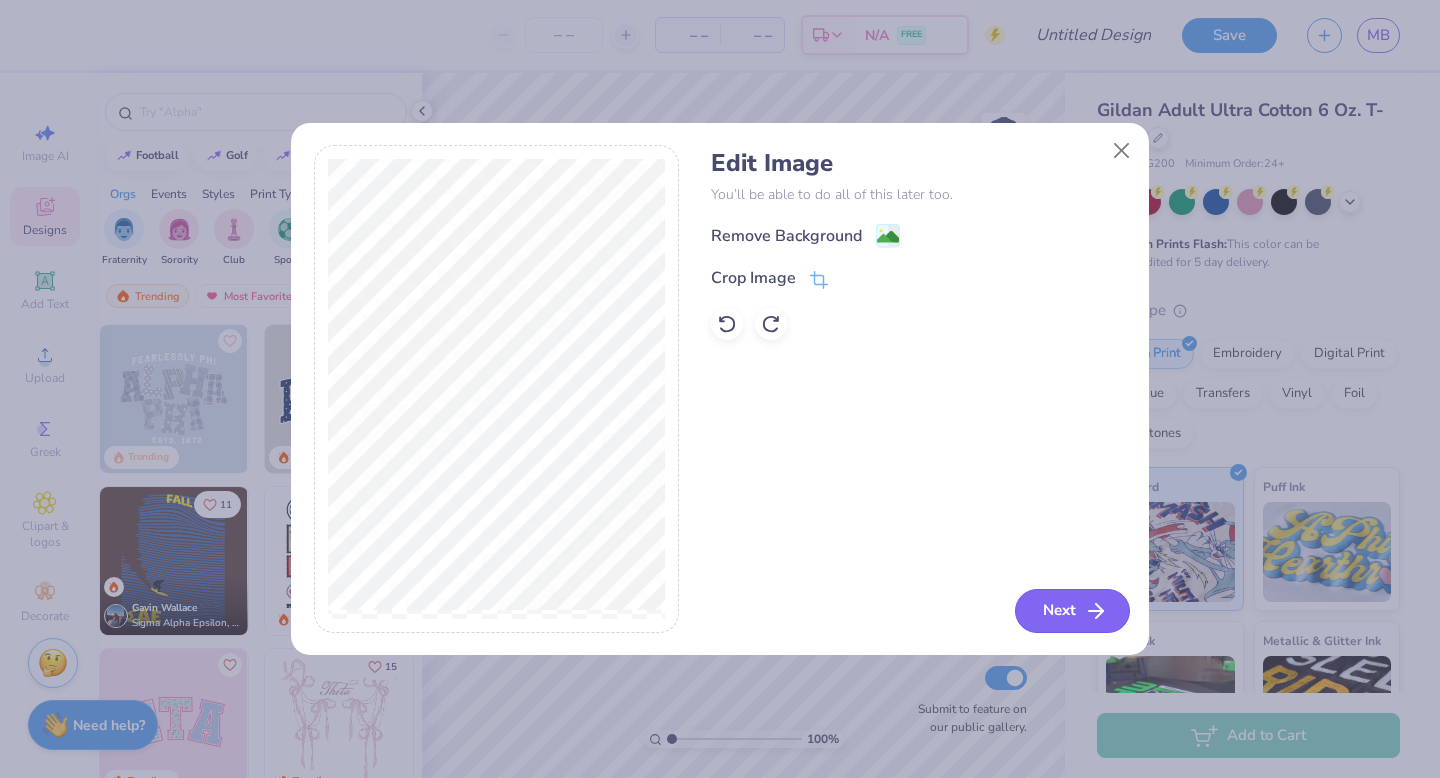 click on "Next" at bounding box center (1072, 611) 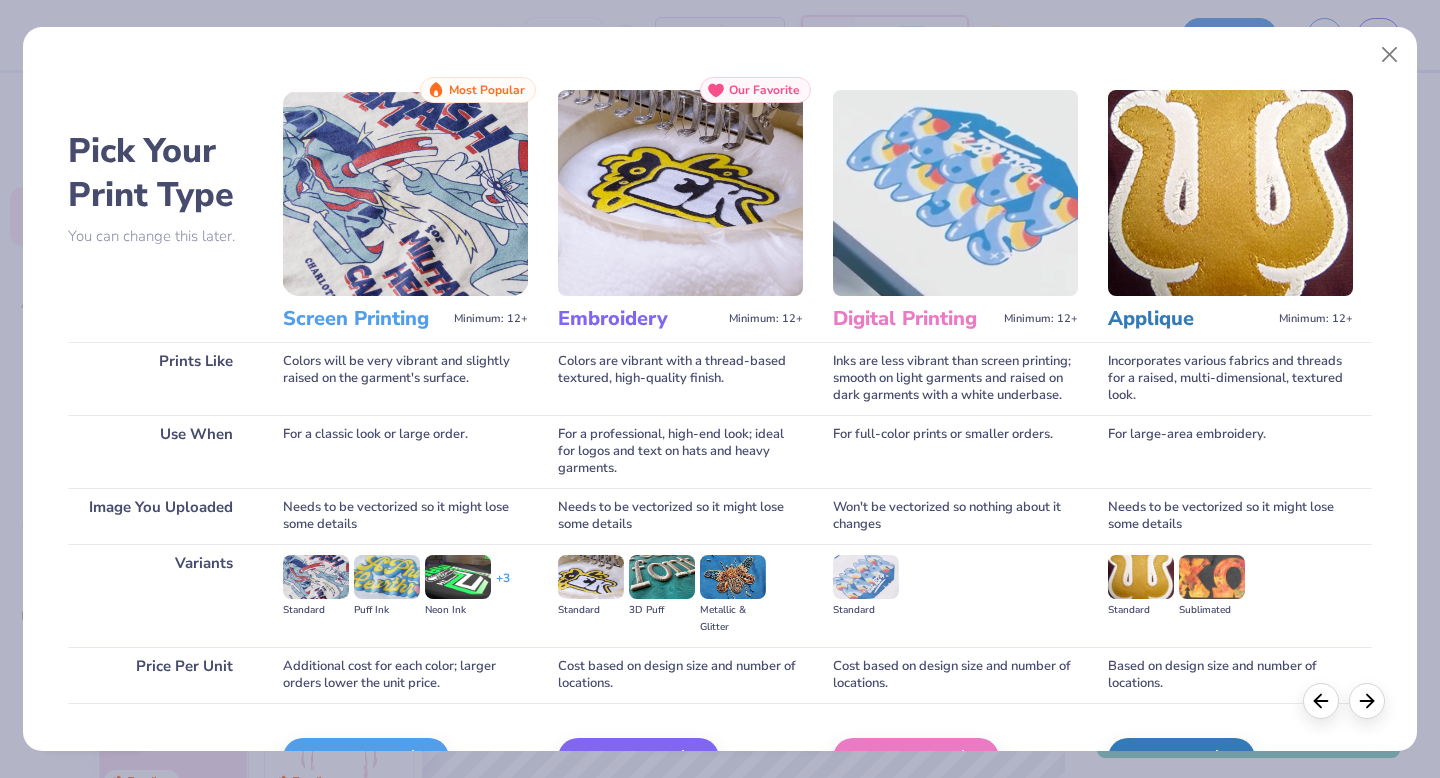 scroll, scrollTop: 119, scrollLeft: 0, axis: vertical 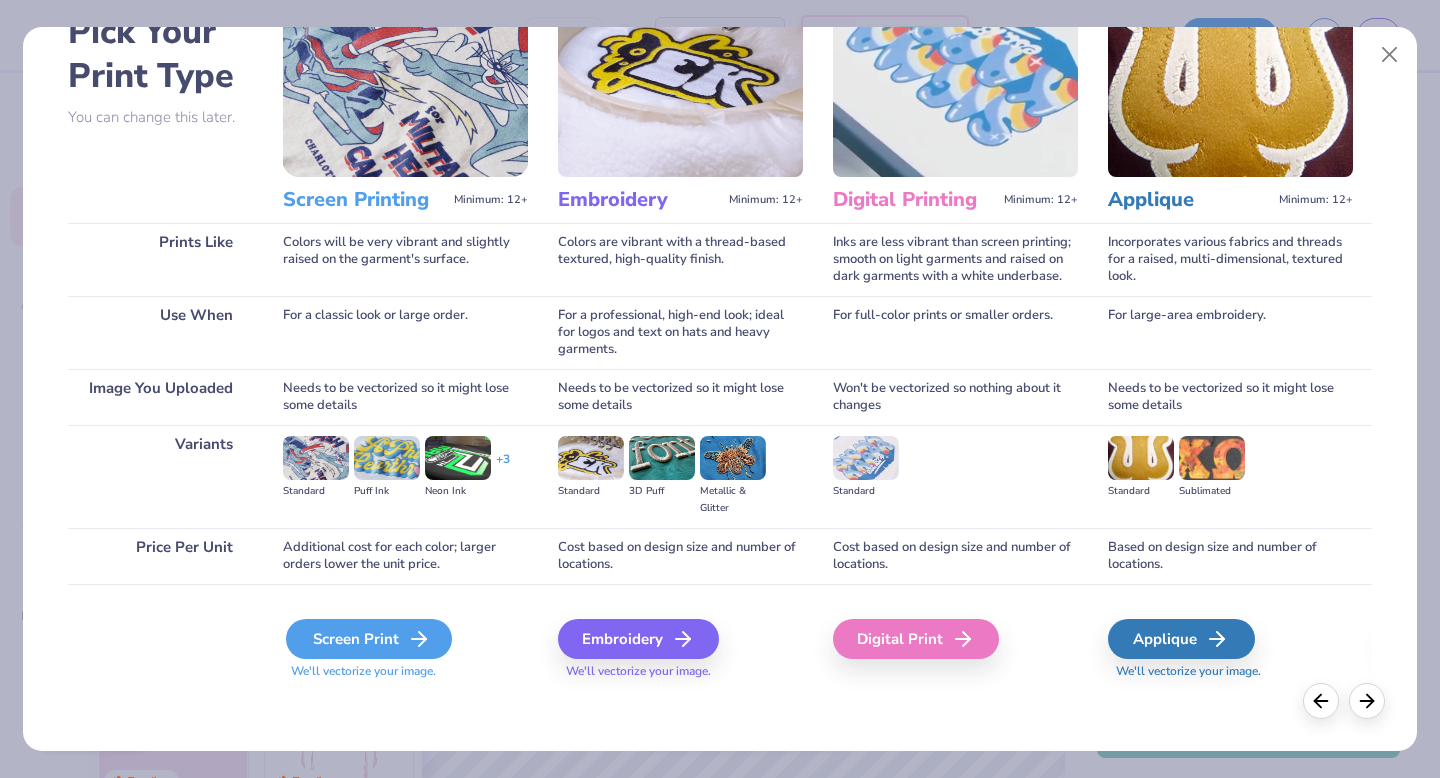 click on "Screen Print" at bounding box center (369, 639) 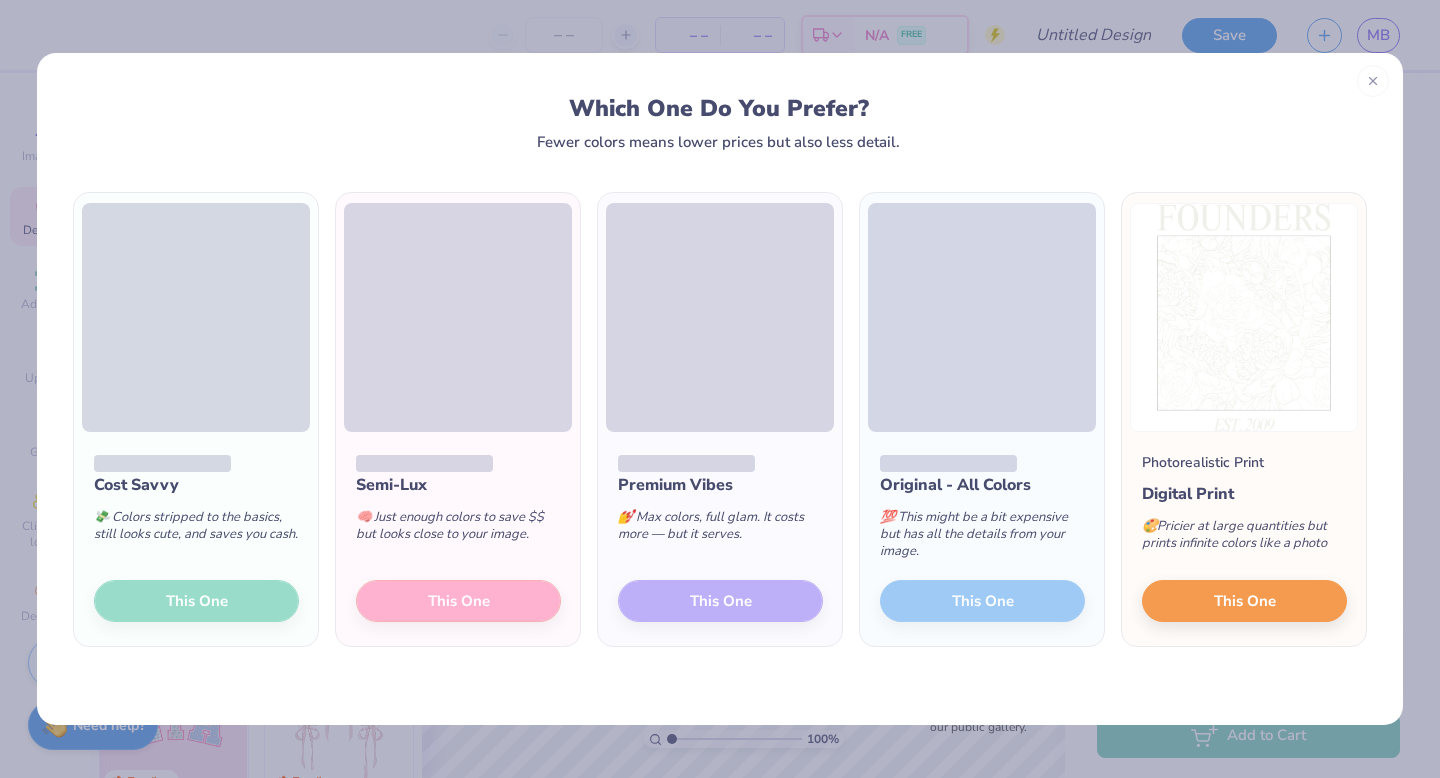 click on "Cost Savvy 💸   Colors stripped to the basics, still looks cute, and saves you cash. This One" at bounding box center [196, 539] 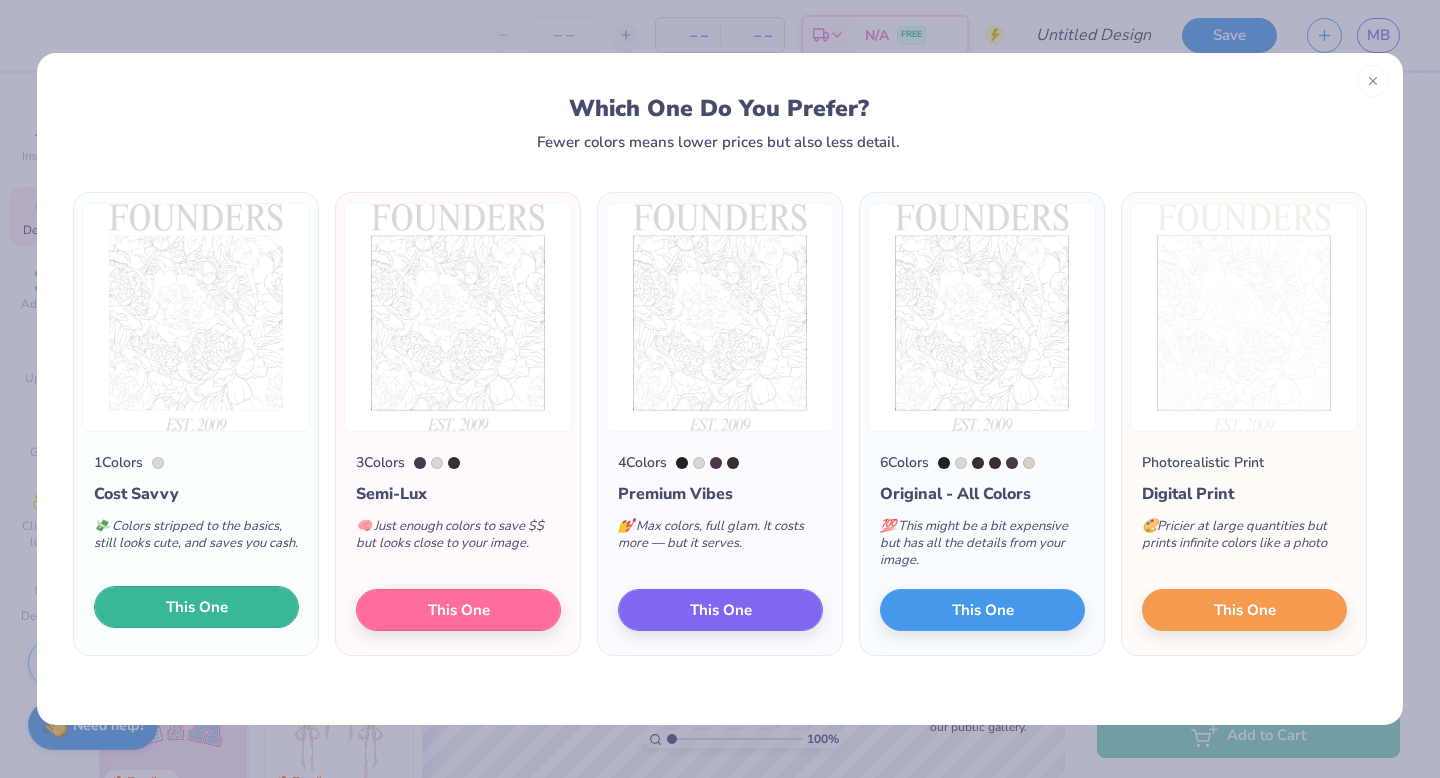 click on "This One" at bounding box center (197, 607) 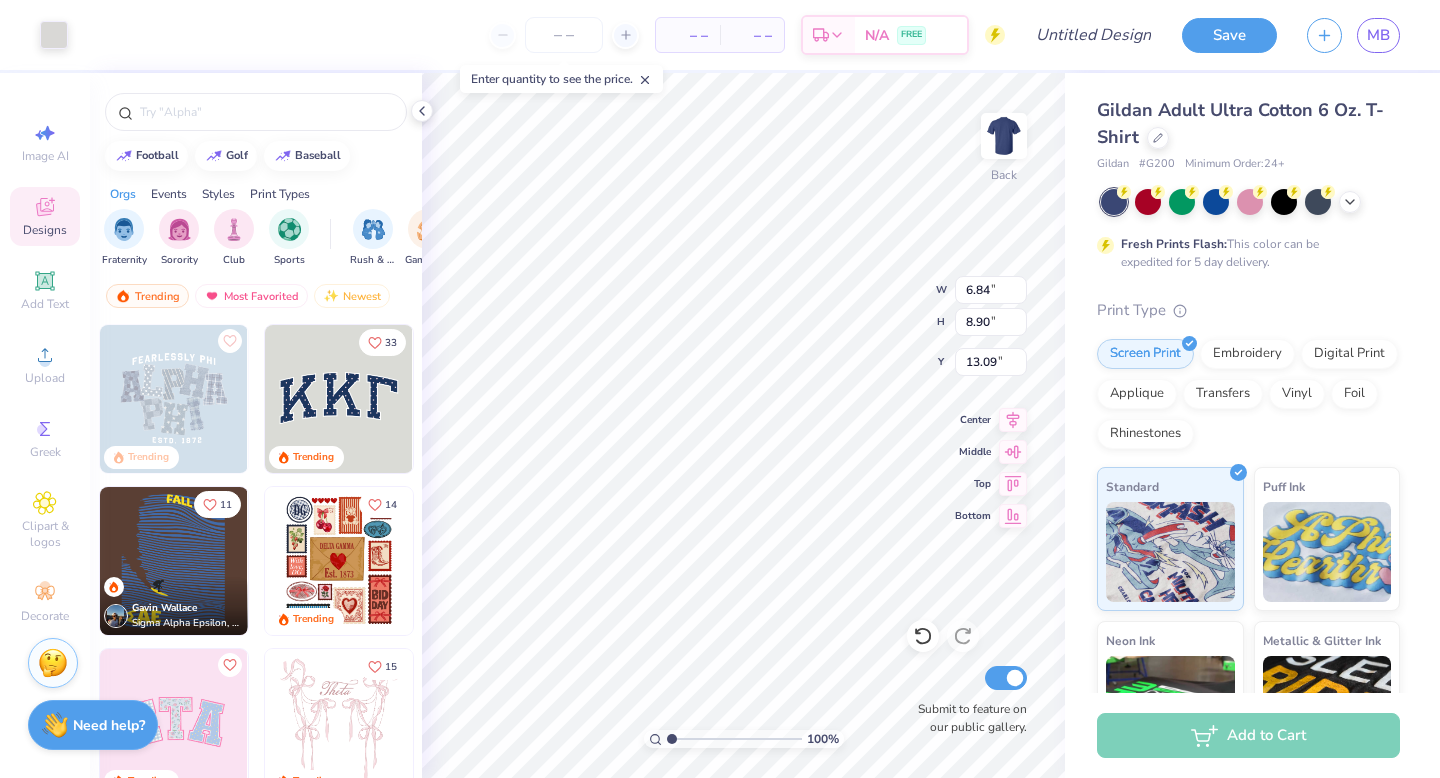type on "6.84" 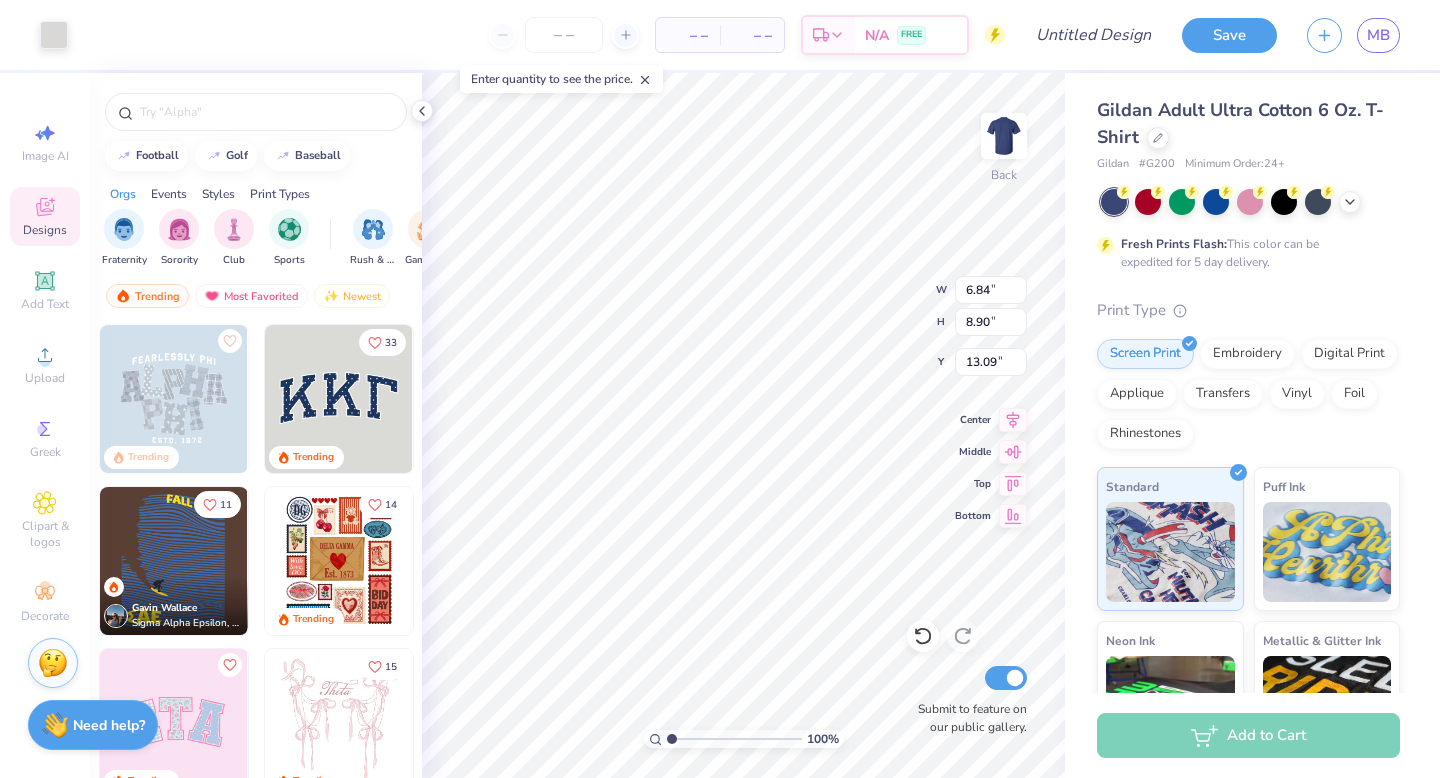 type on "8.90" 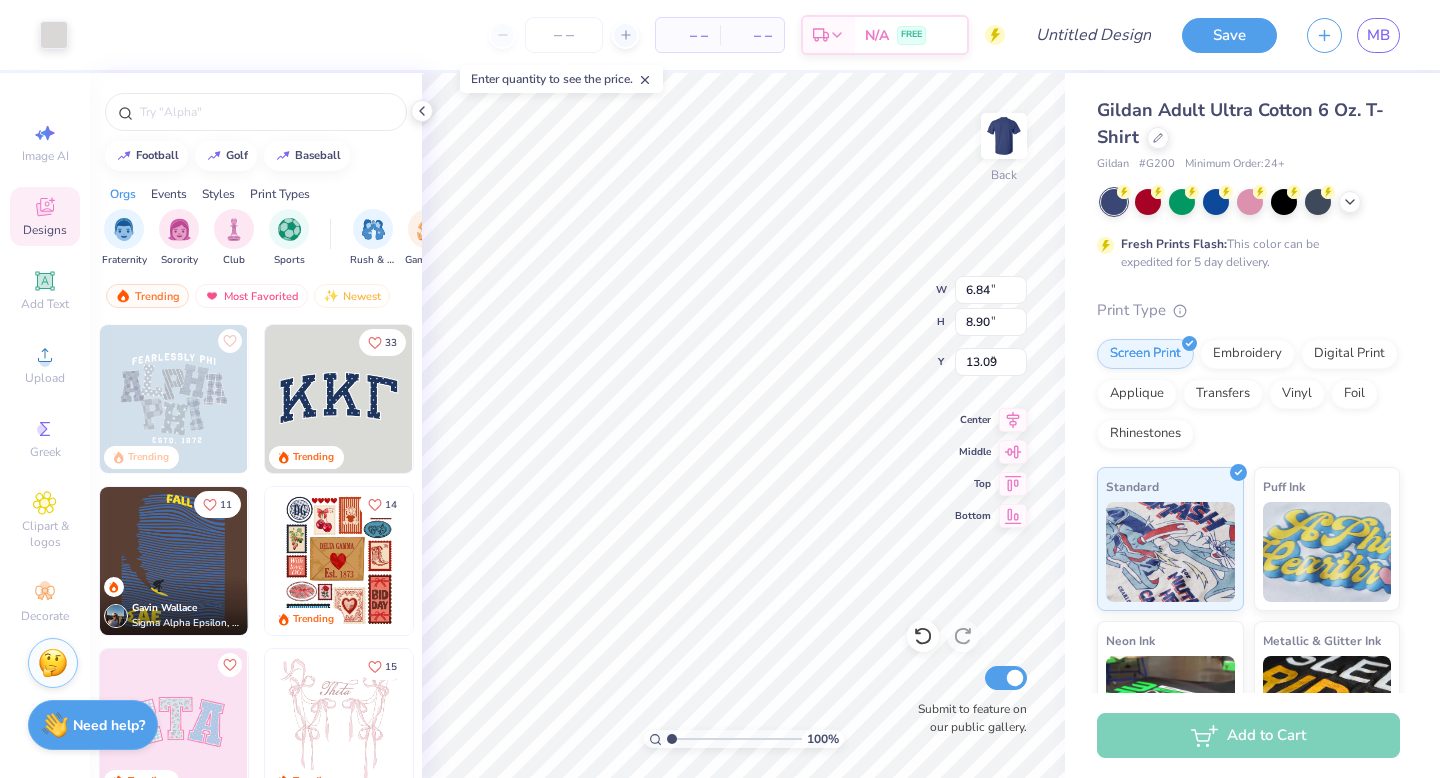 type on "3.00" 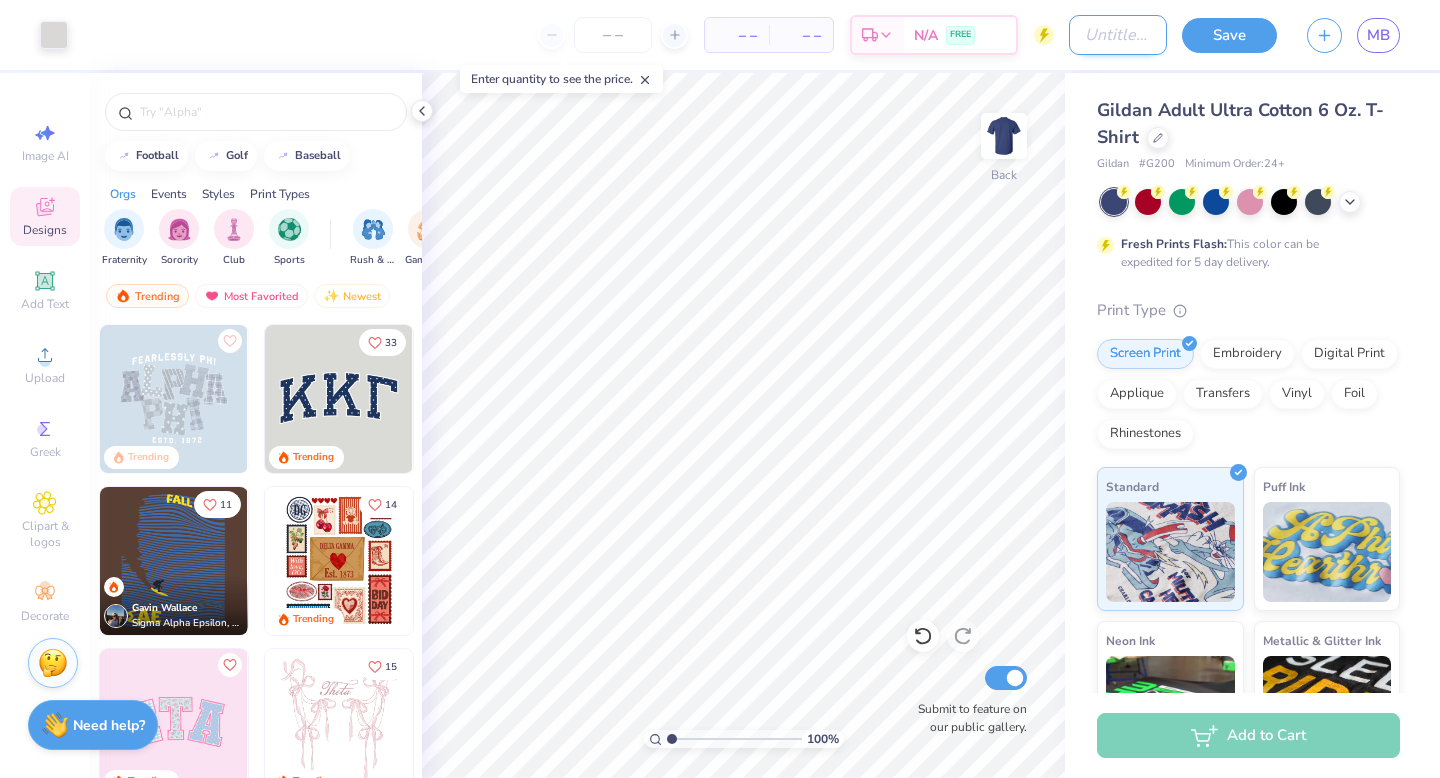 click on "Design Title" at bounding box center [1118, 35] 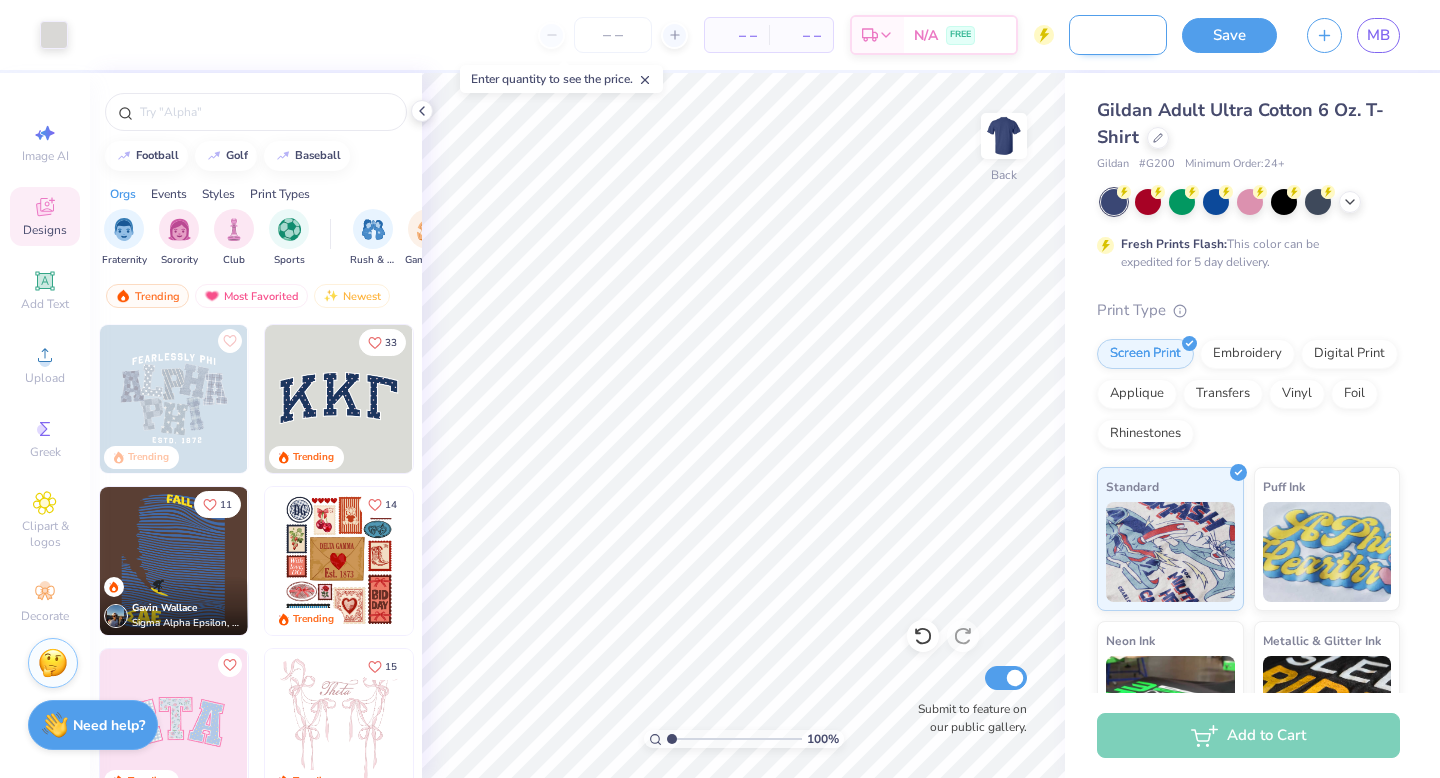 scroll, scrollTop: 0, scrollLeft: 80, axis: horizontal 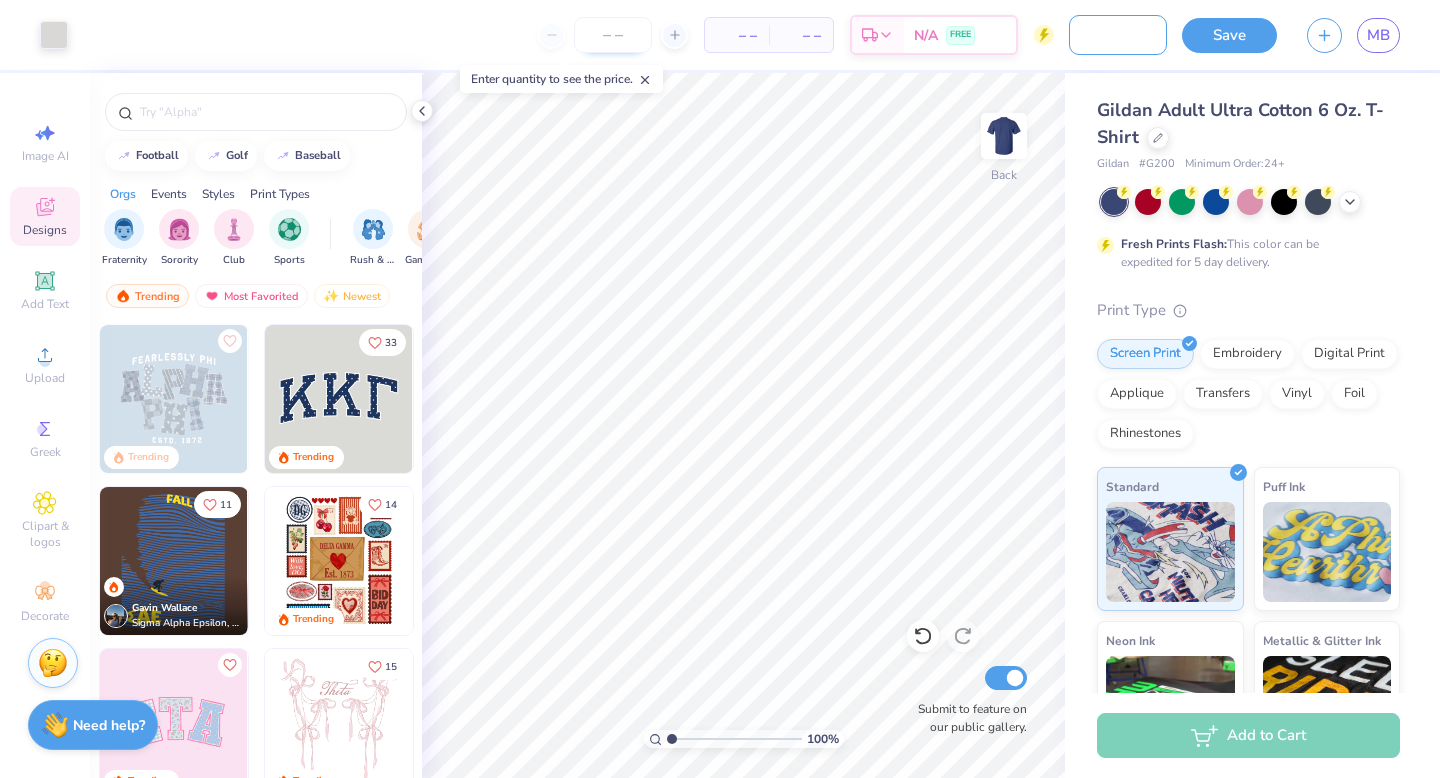 type on "founders shirt 2025" 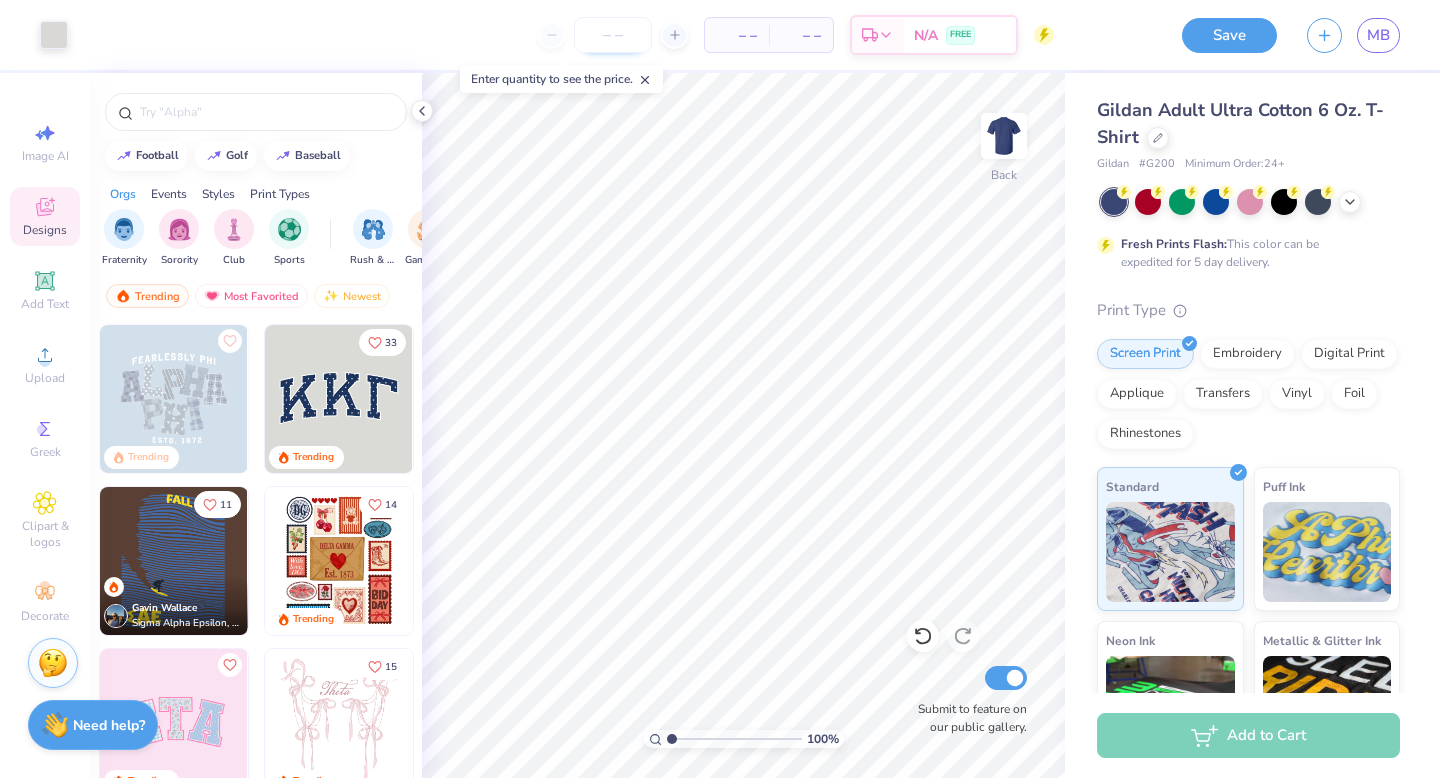 click at bounding box center [613, 35] 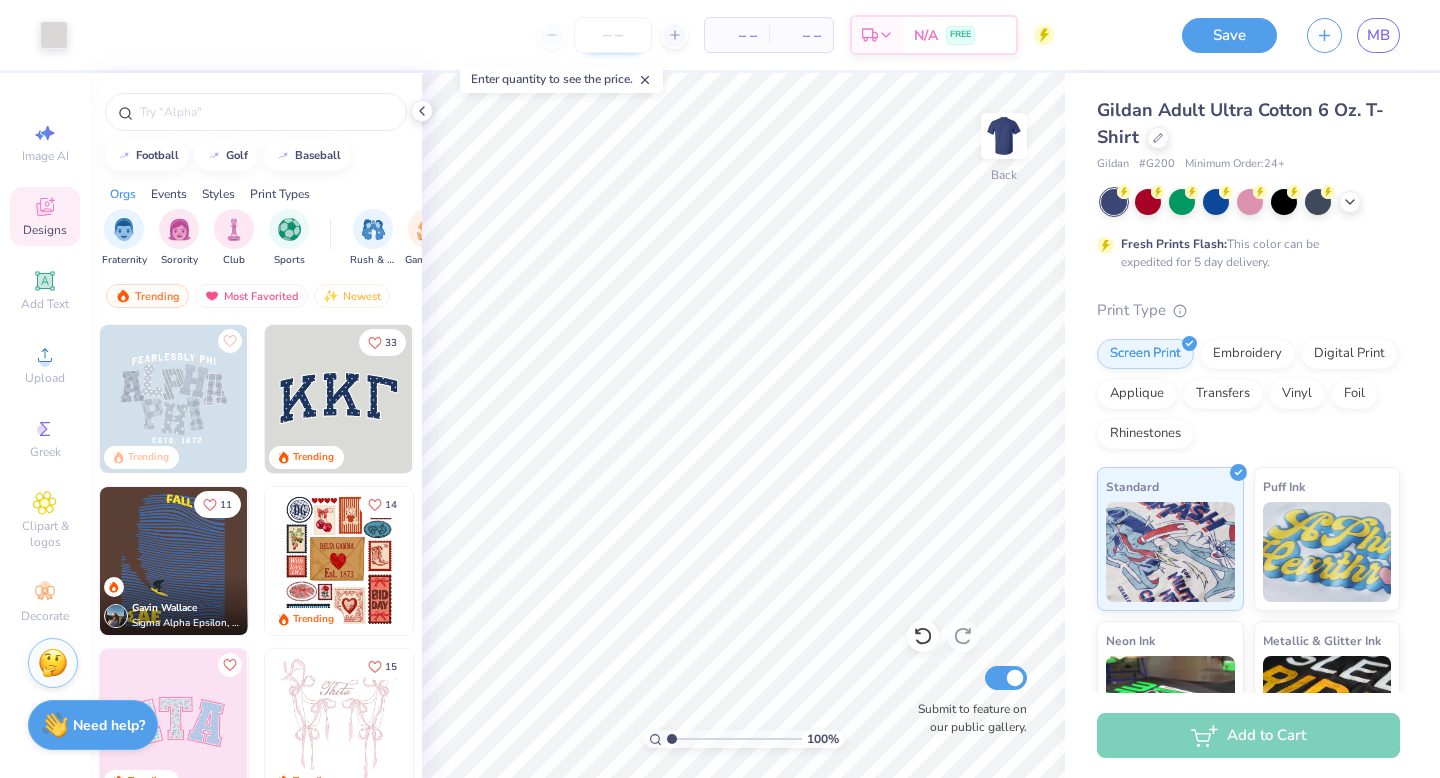 scroll, scrollTop: 0, scrollLeft: 0, axis: both 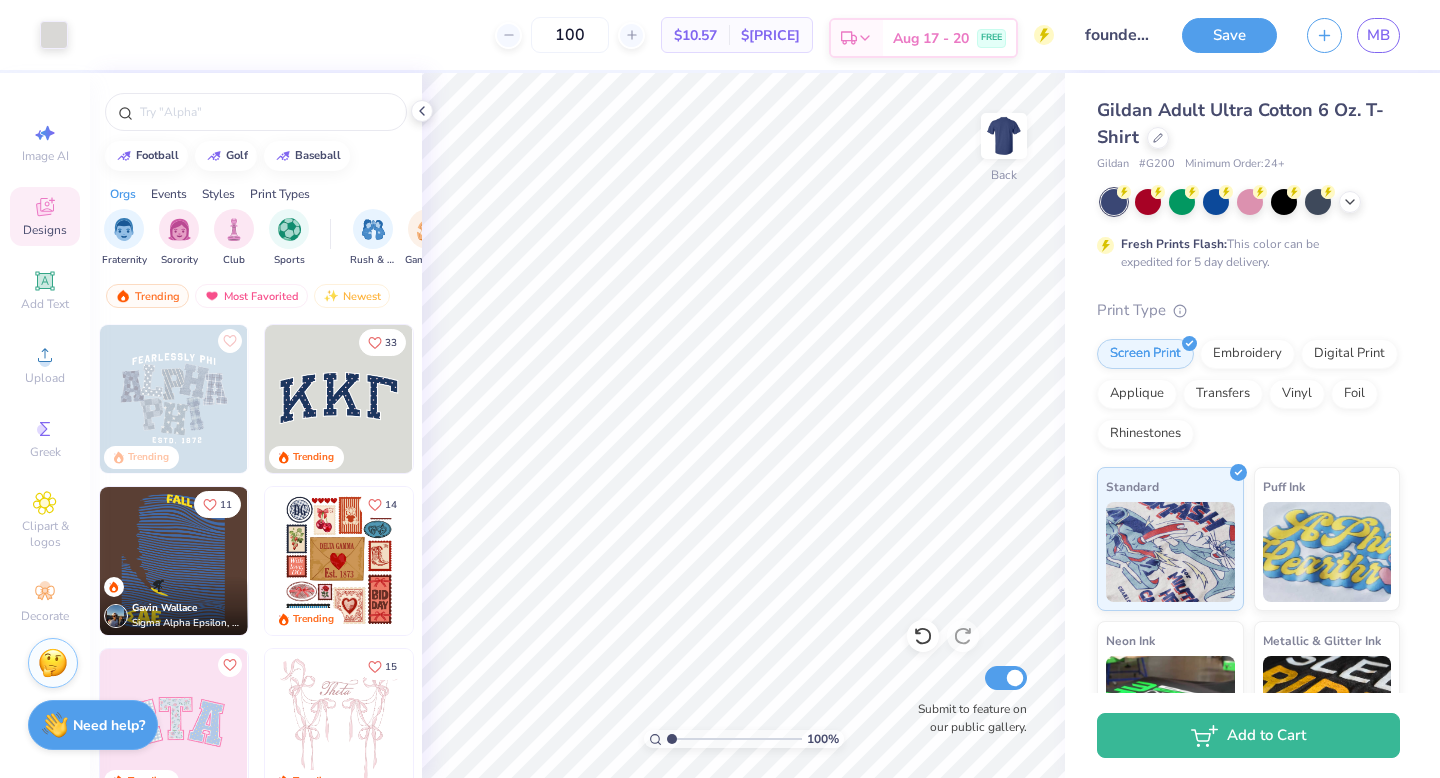 type on "100" 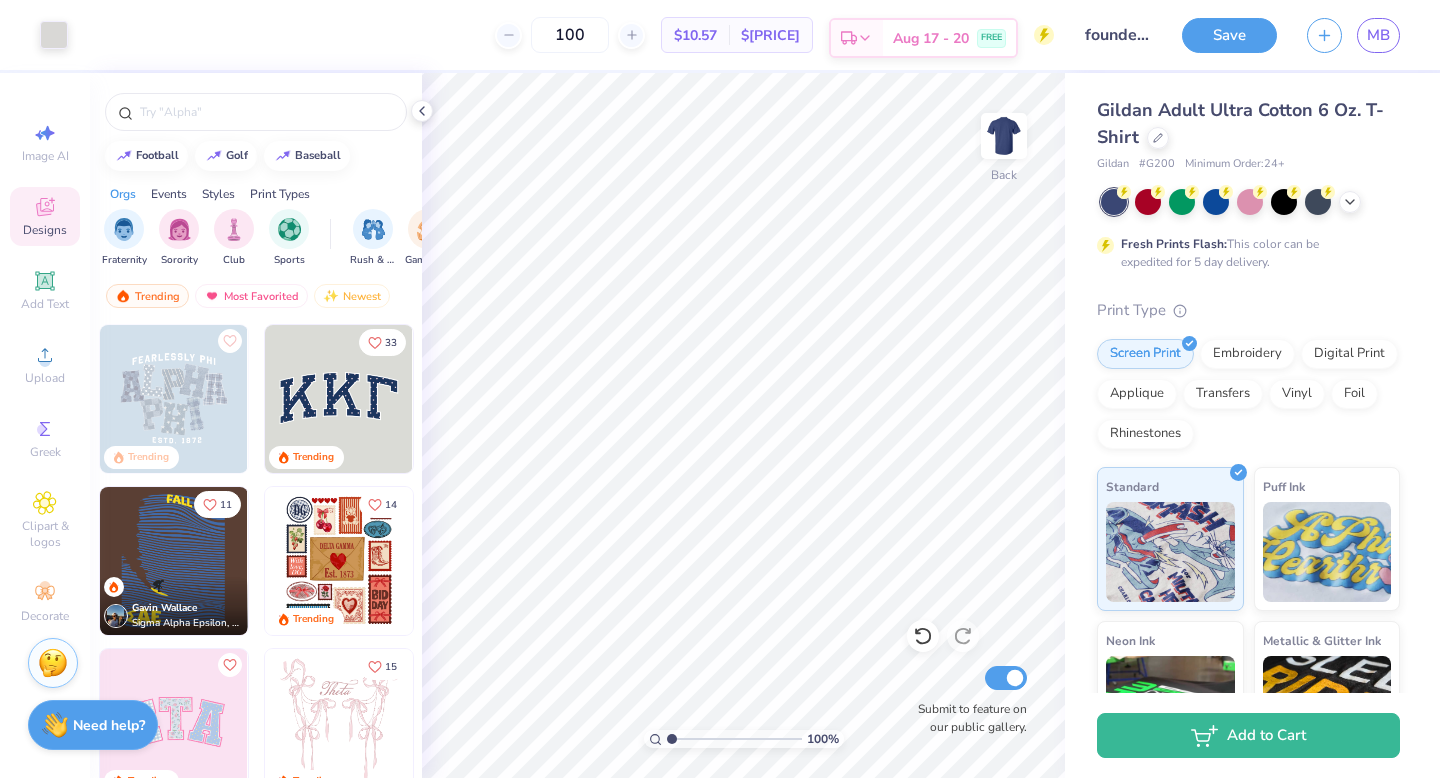 click on "Aug 17 - 20" at bounding box center (931, 38) 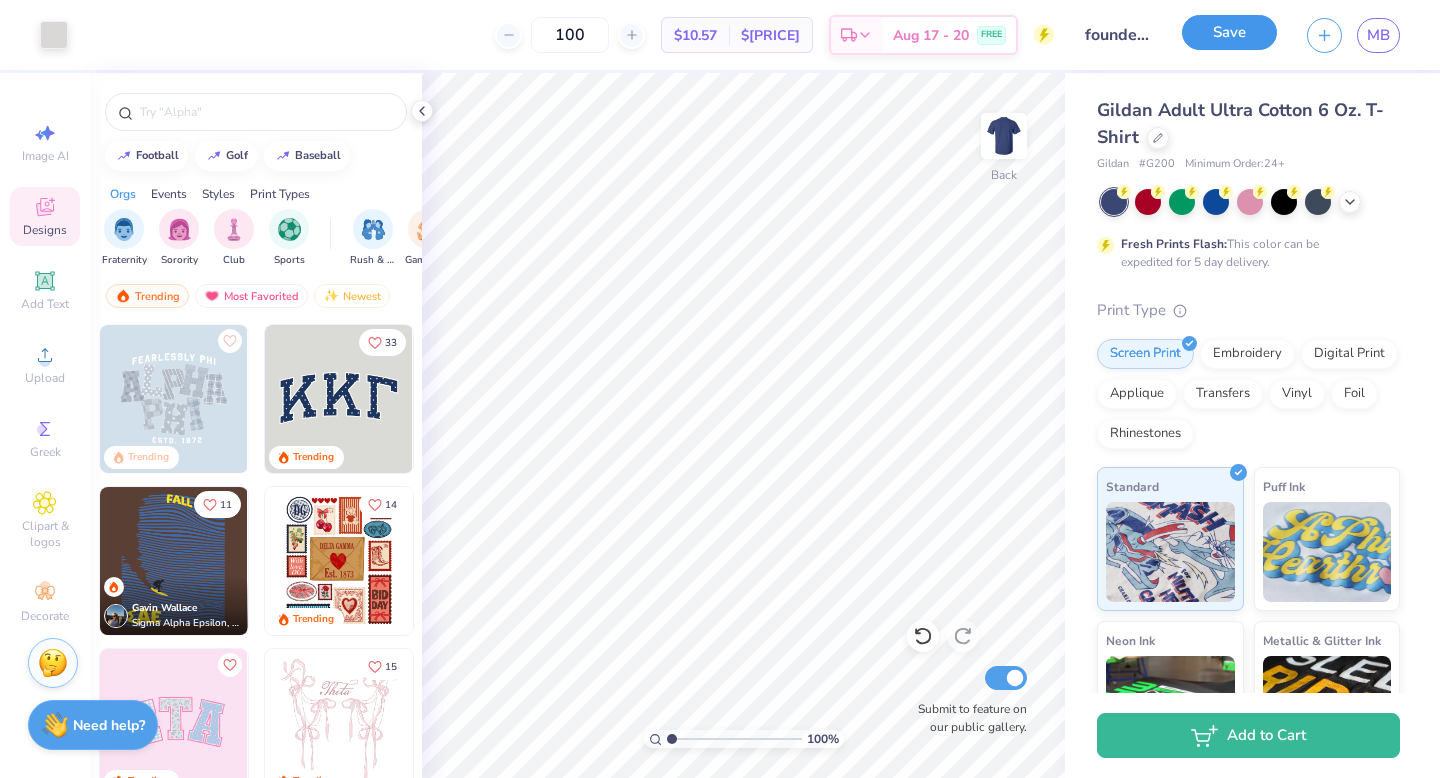 click on "Save" at bounding box center (1229, 32) 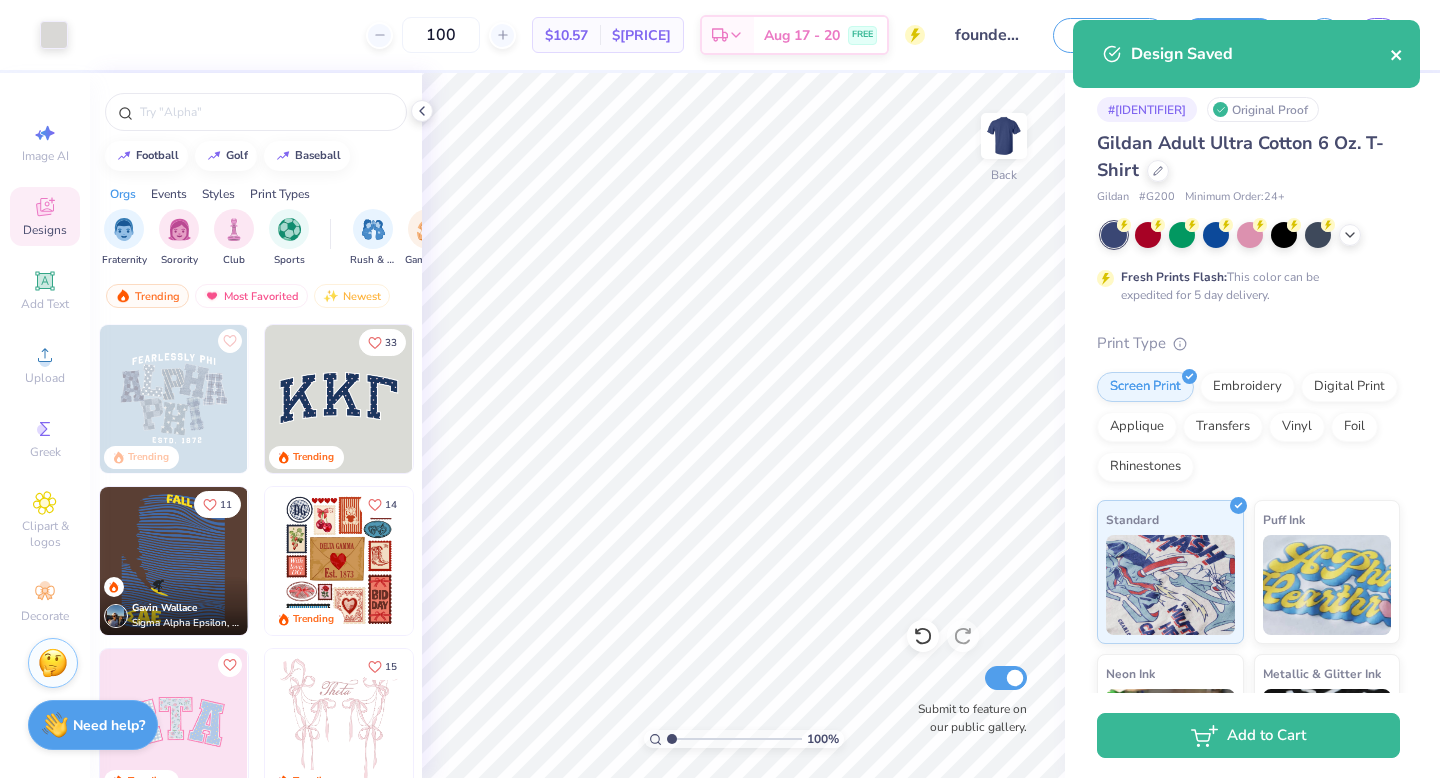 click 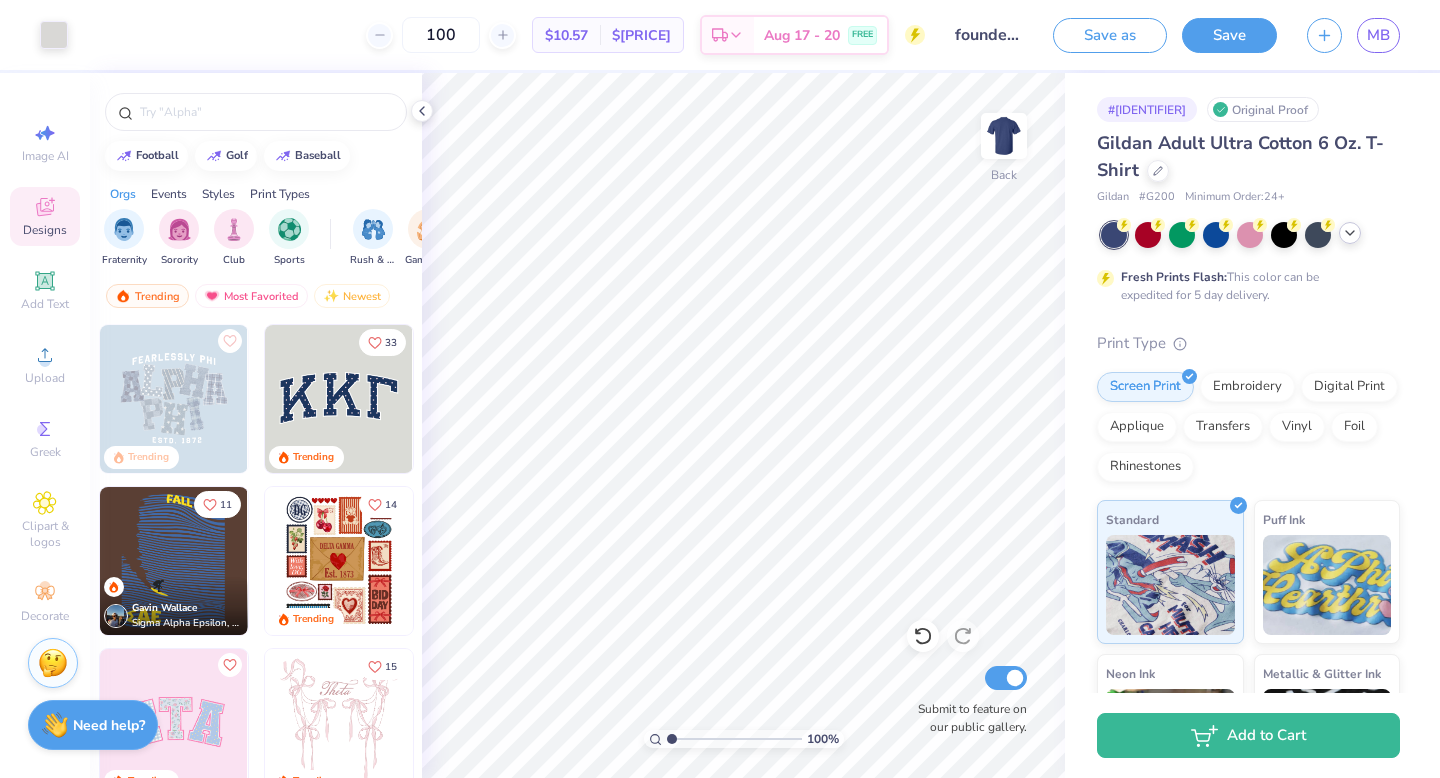 click 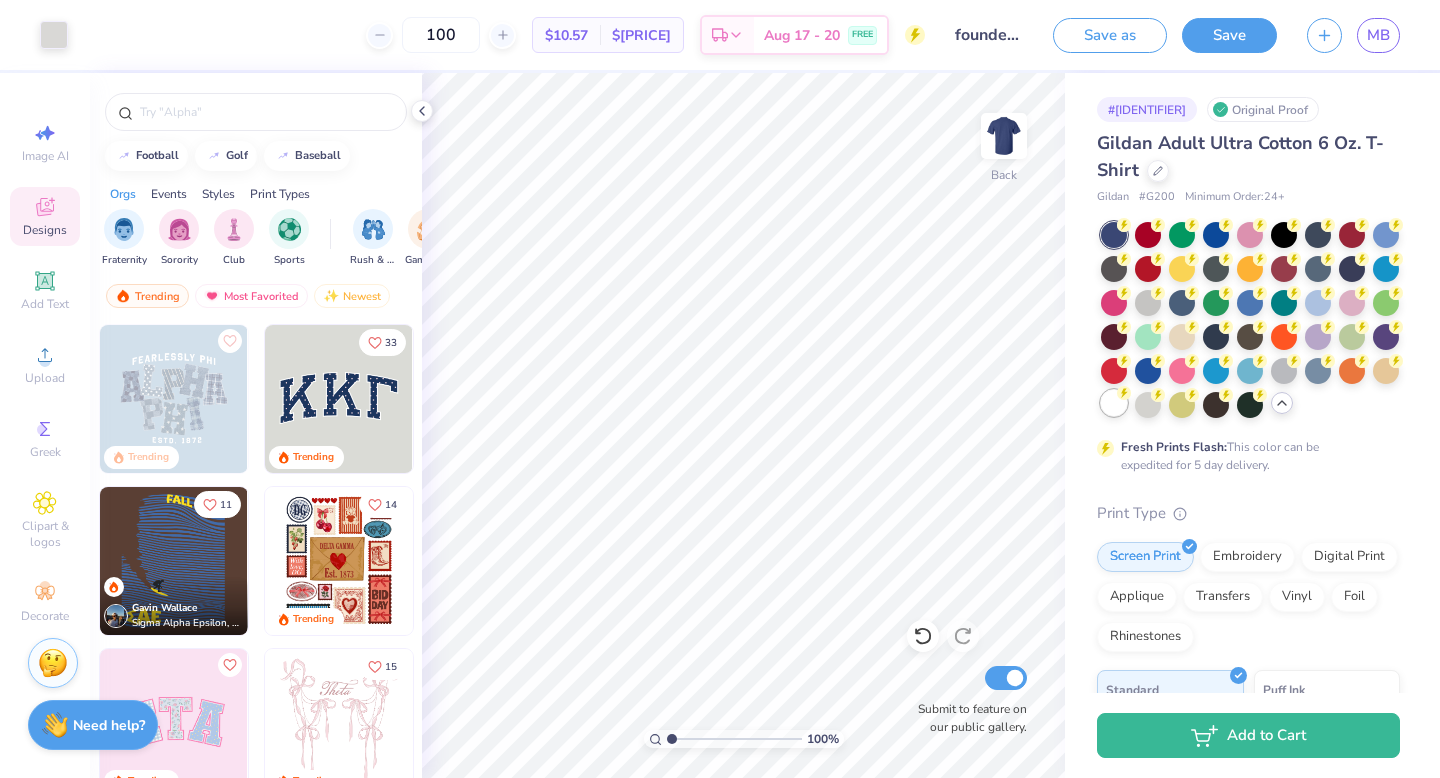 click at bounding box center (1114, 403) 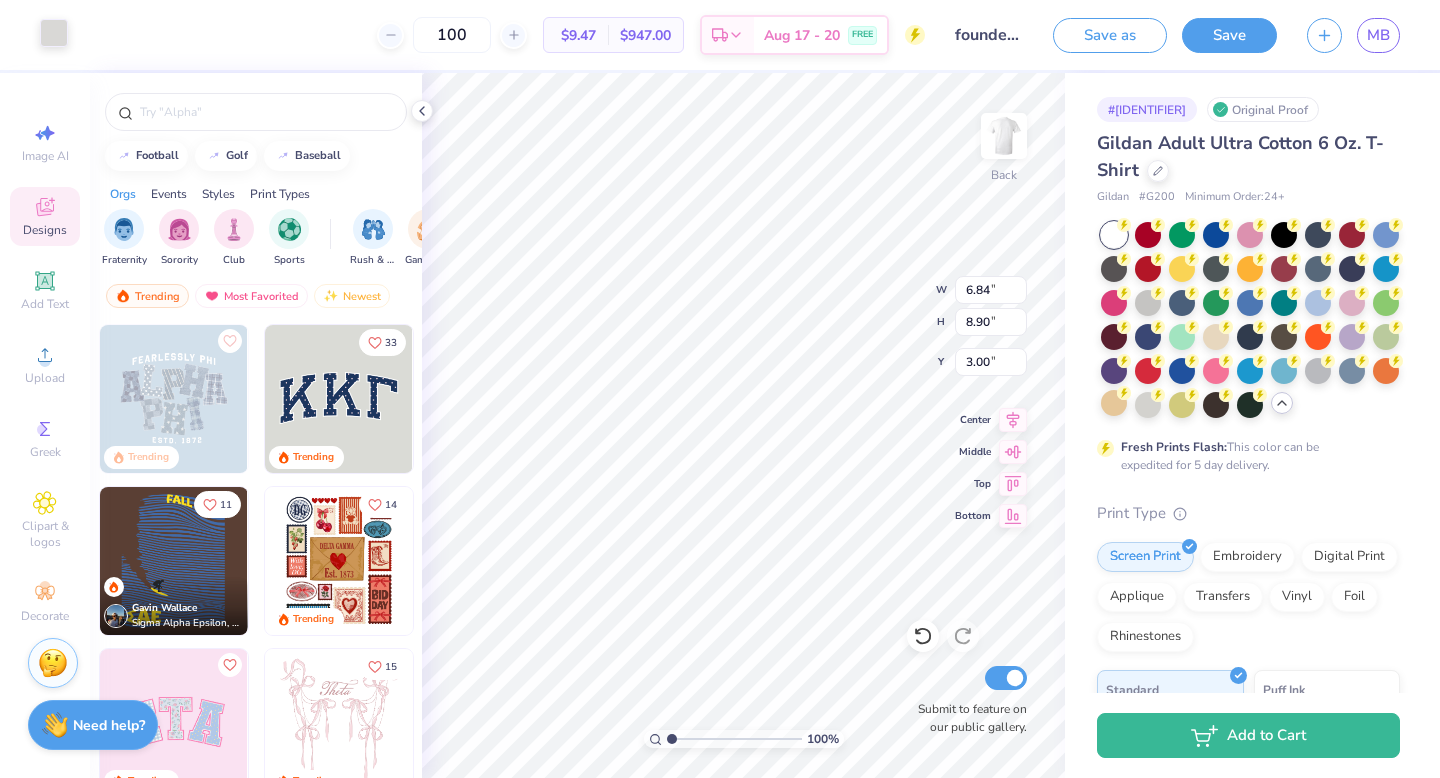 click at bounding box center (54, 33) 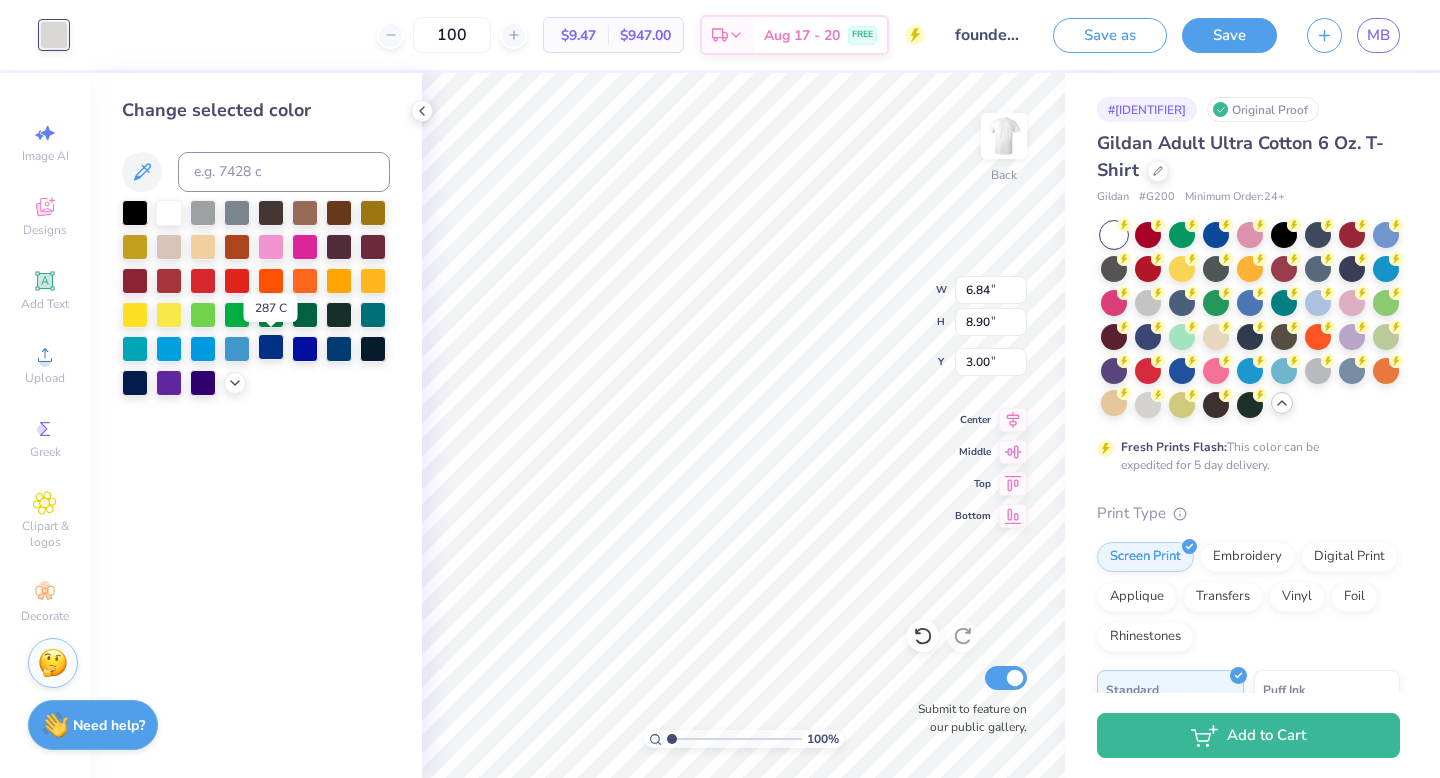click at bounding box center [271, 347] 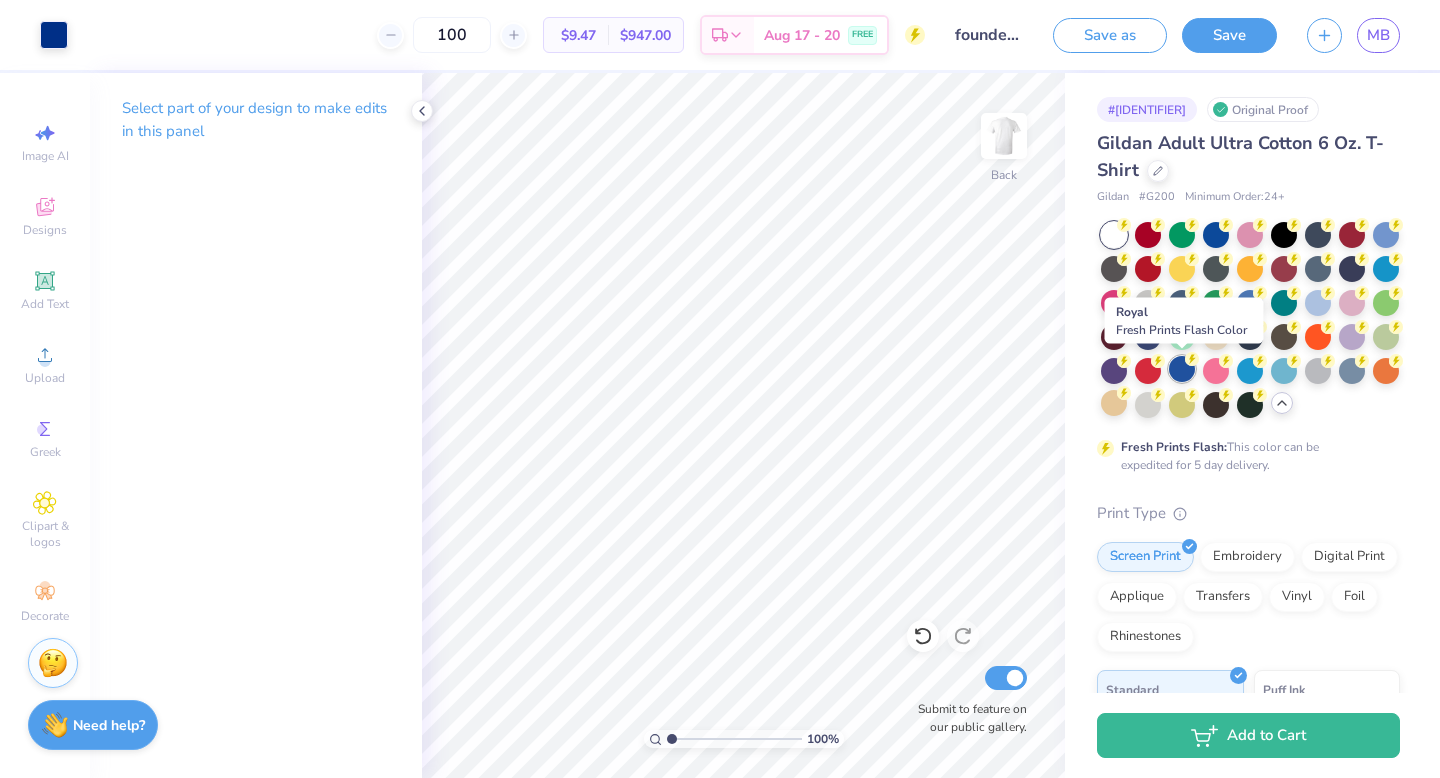 click at bounding box center (1182, 369) 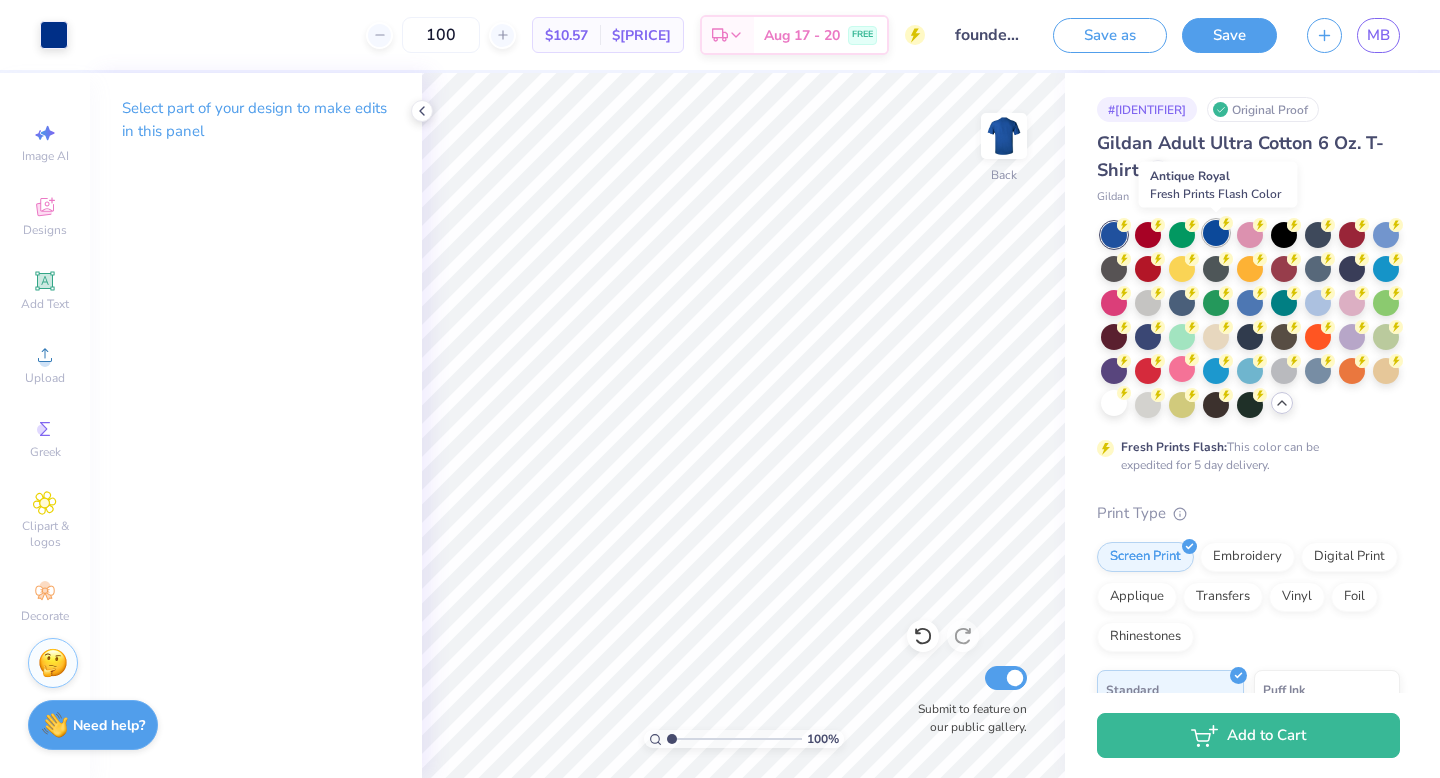 click at bounding box center [1216, 233] 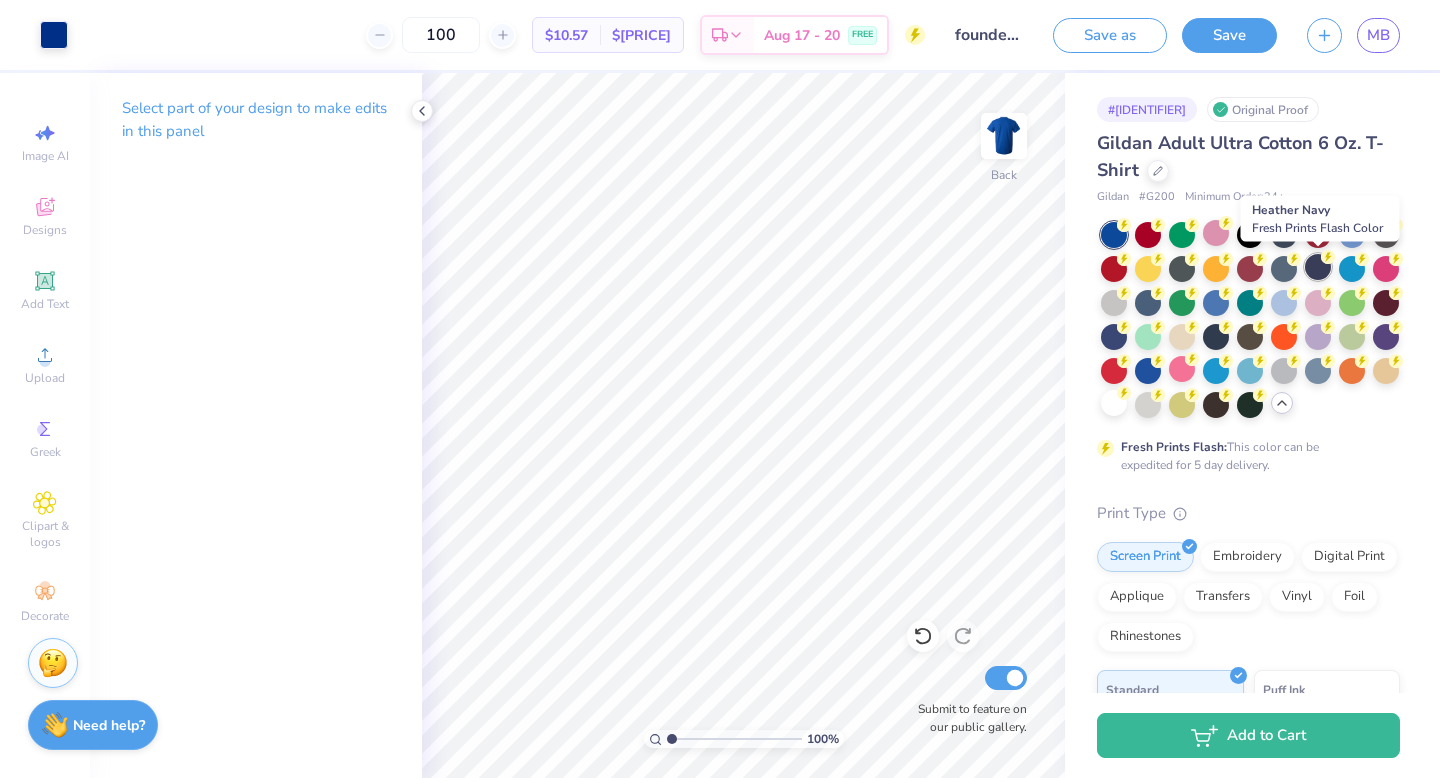 click at bounding box center [1318, 267] 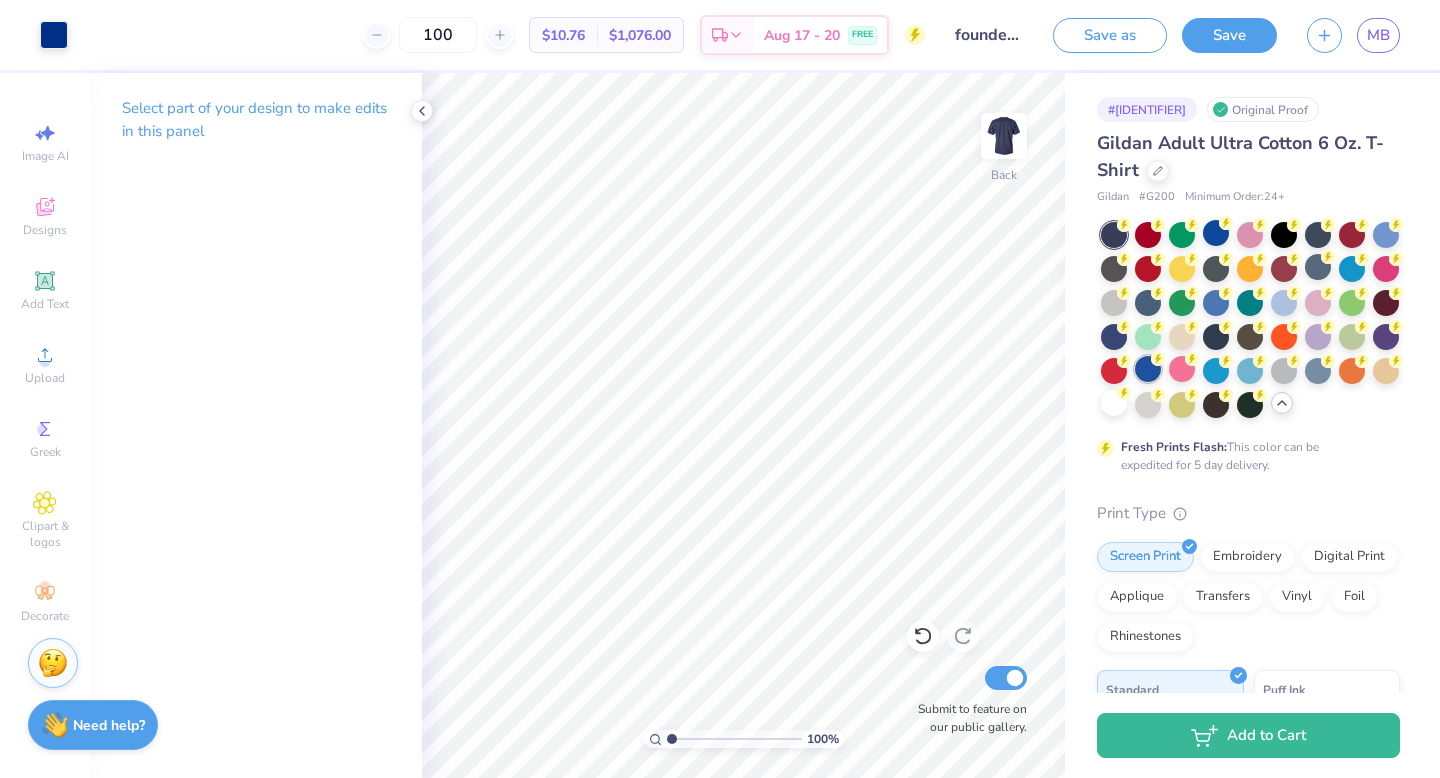 click at bounding box center [1148, 369] 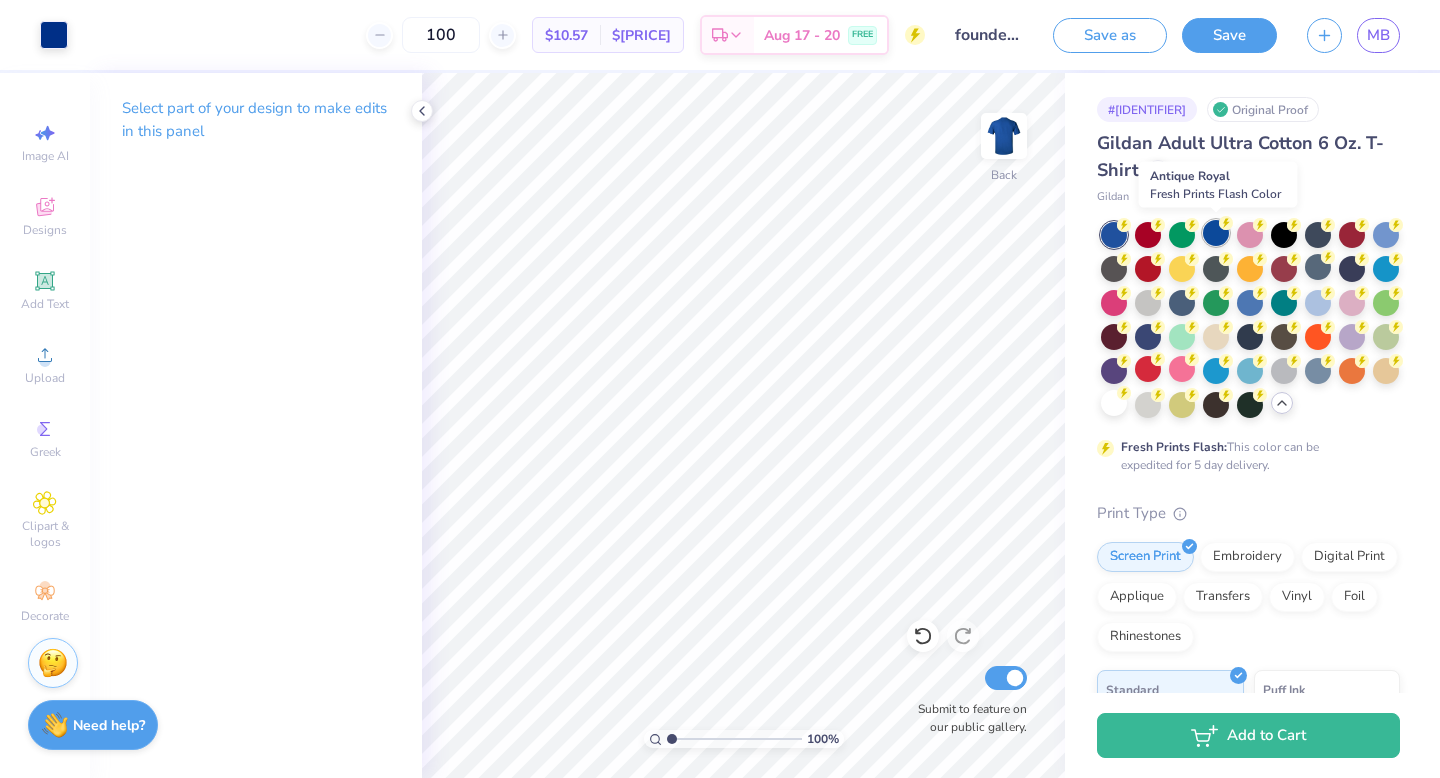 click 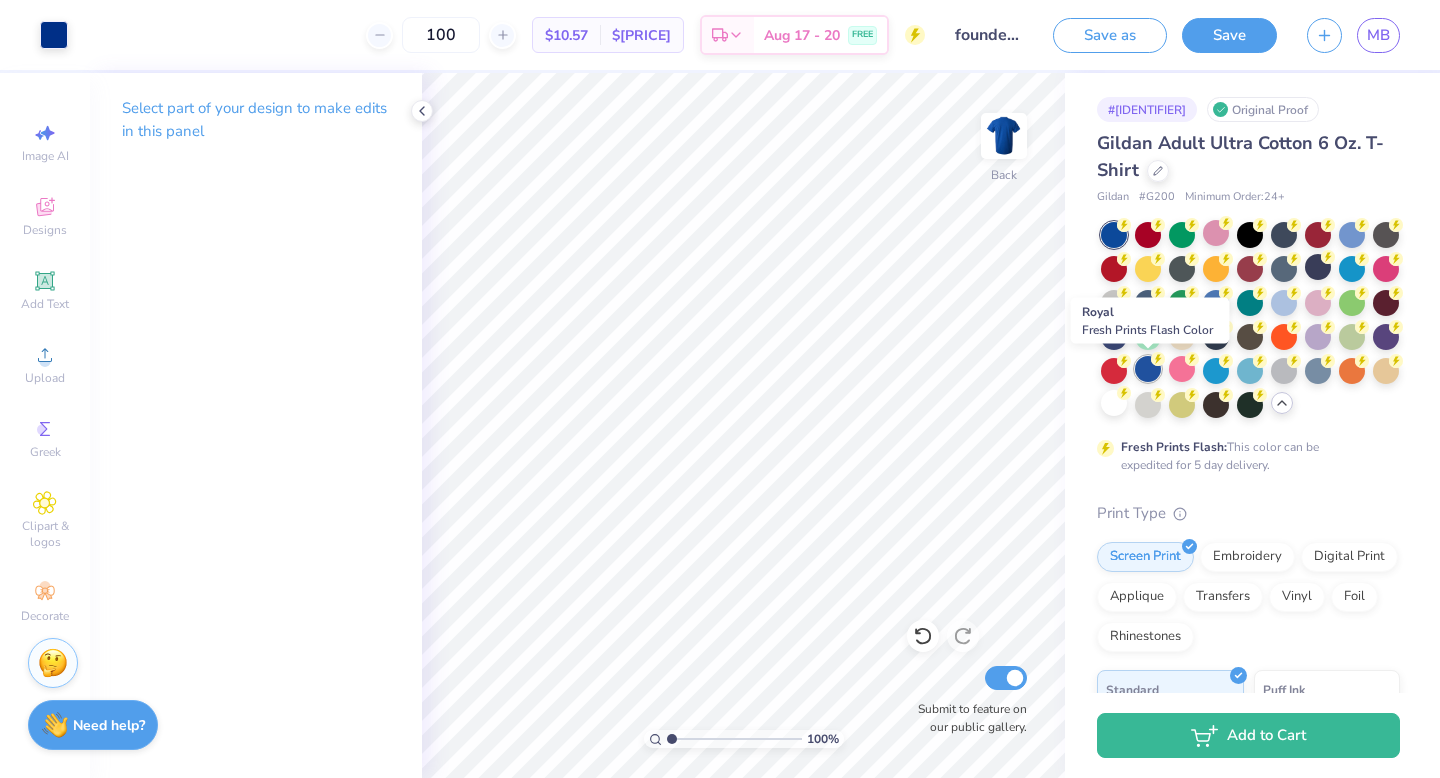 click at bounding box center [1148, 369] 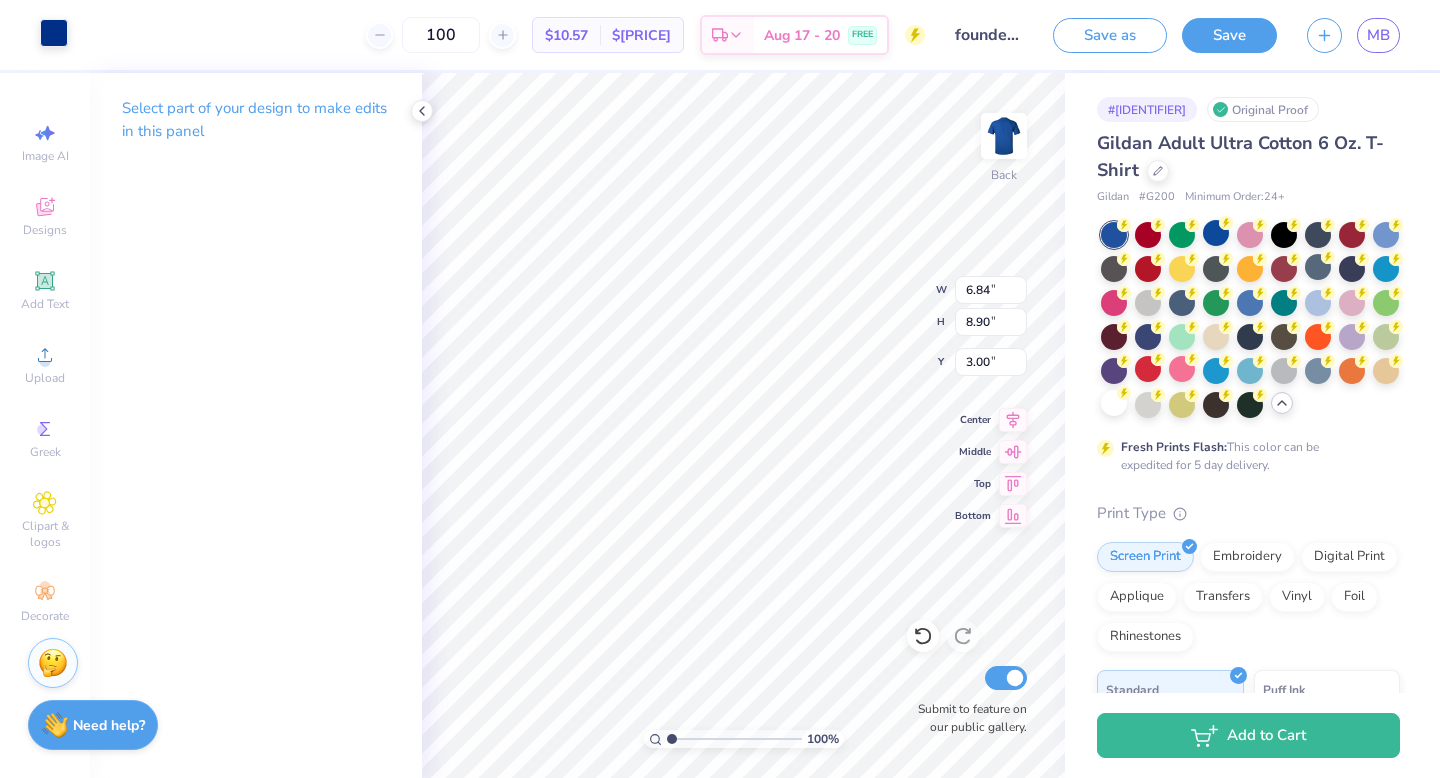 click at bounding box center (54, 33) 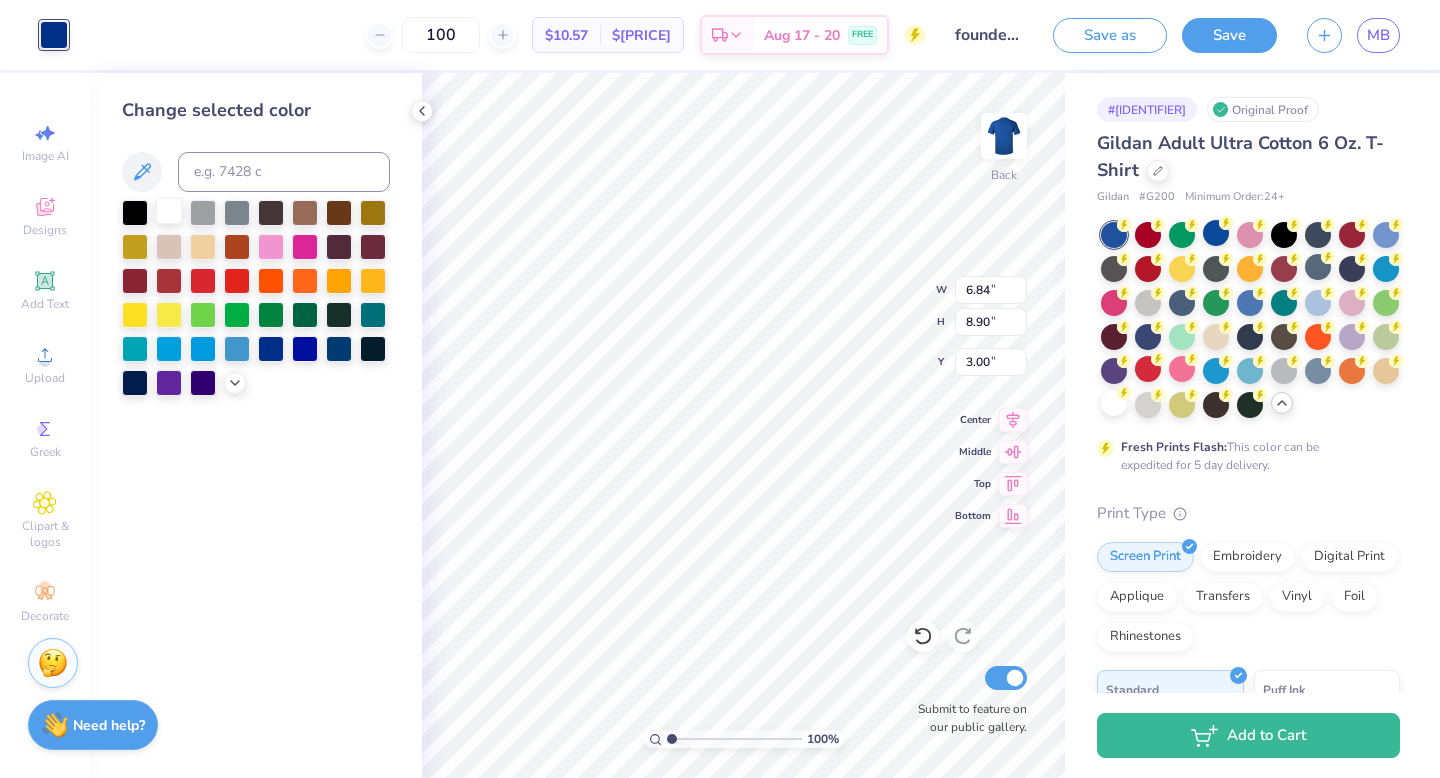 click at bounding box center [169, 211] 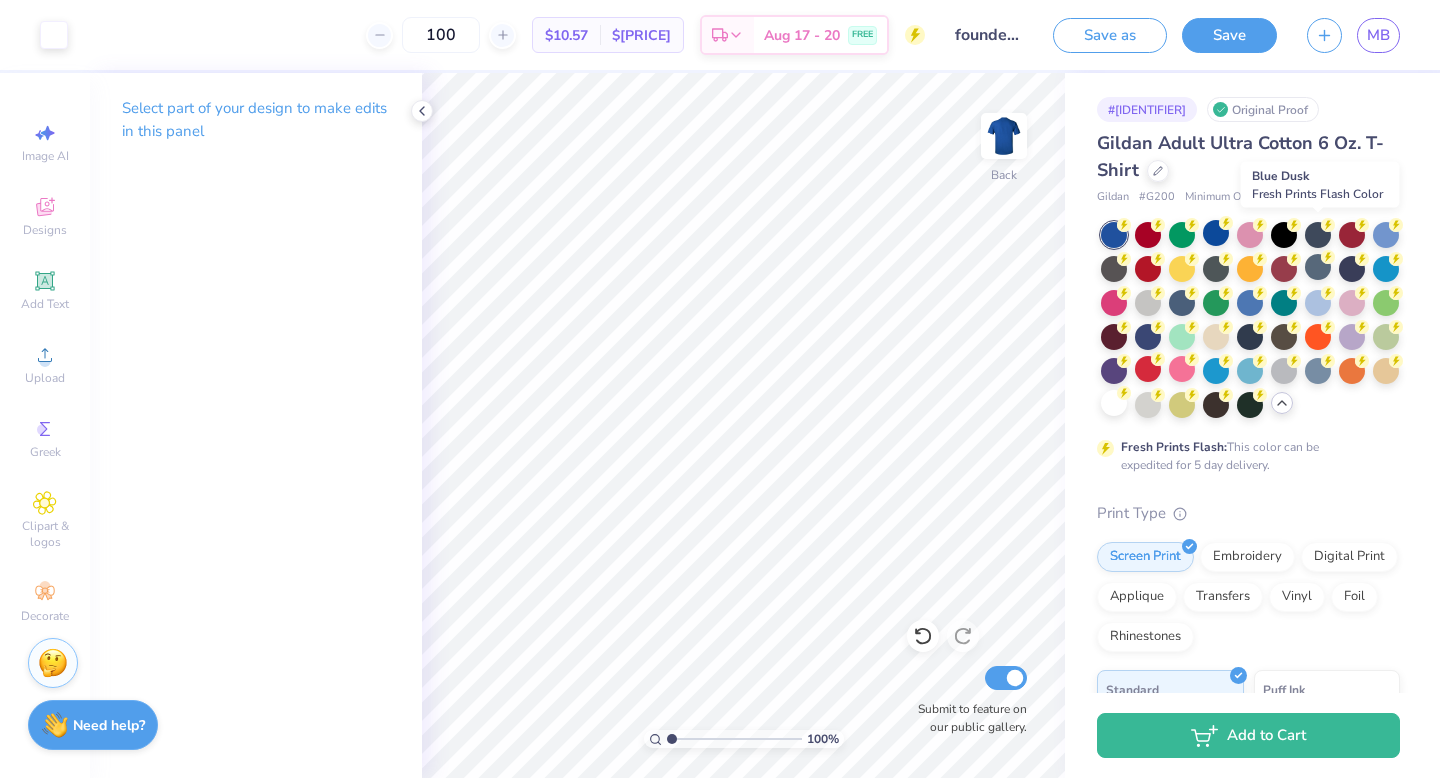 click at bounding box center [1318, 235] 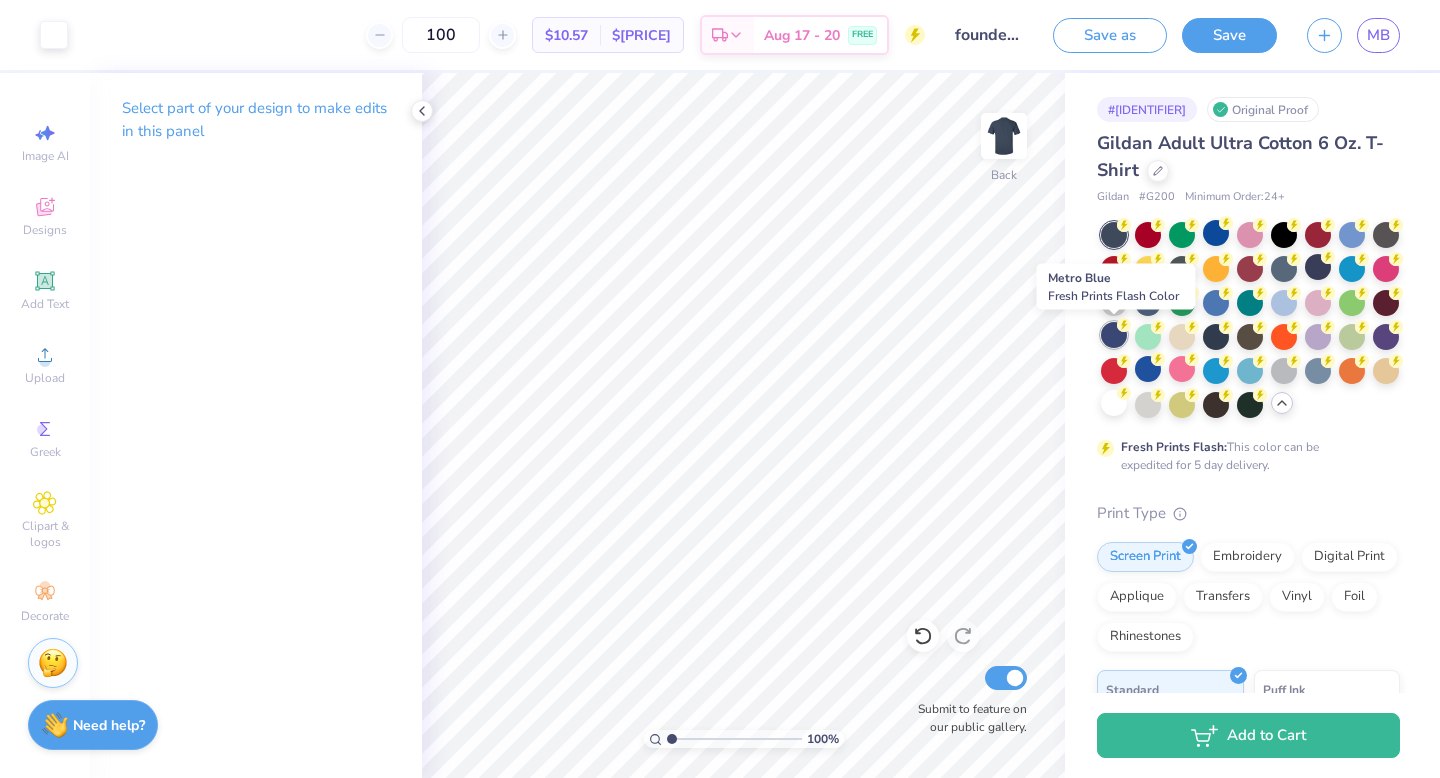 click at bounding box center [1114, 335] 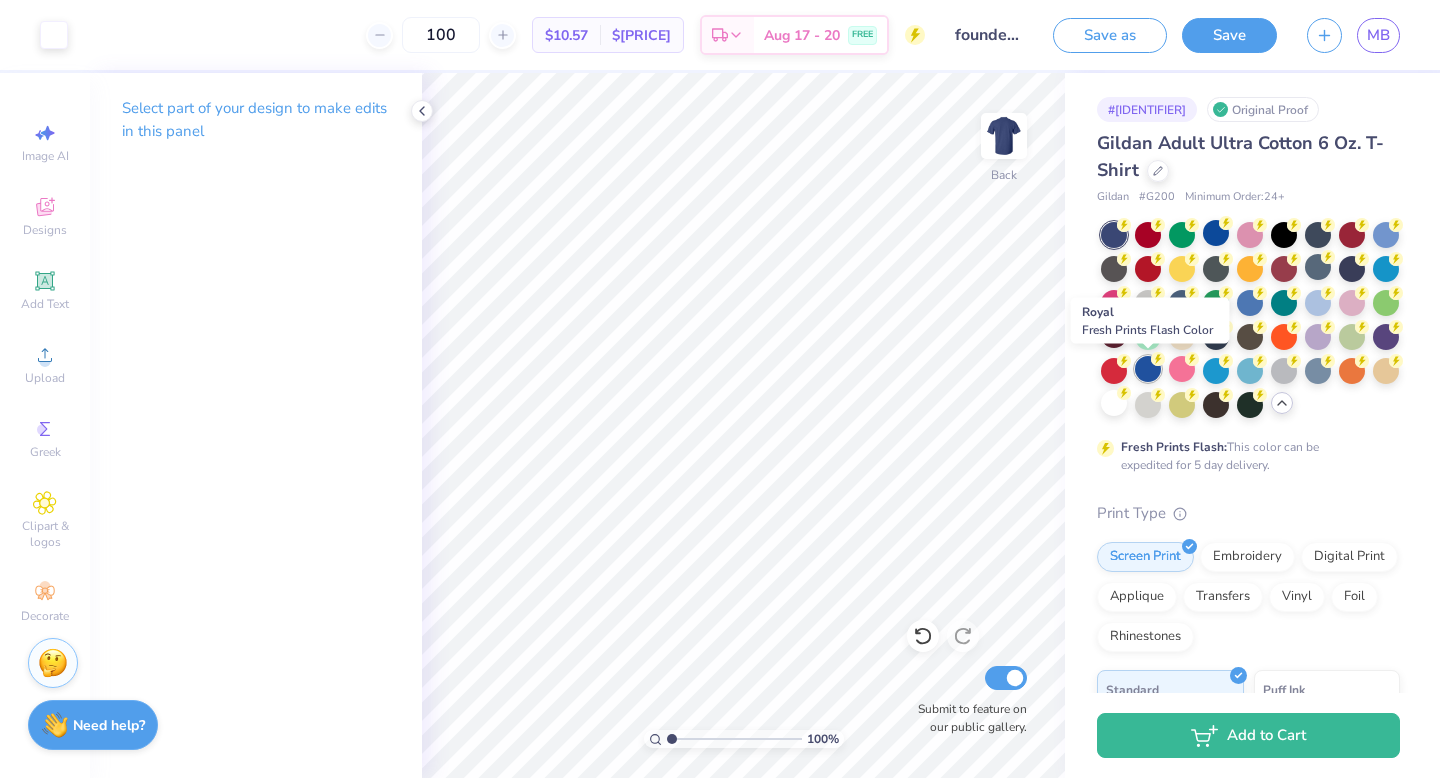 click at bounding box center (1148, 369) 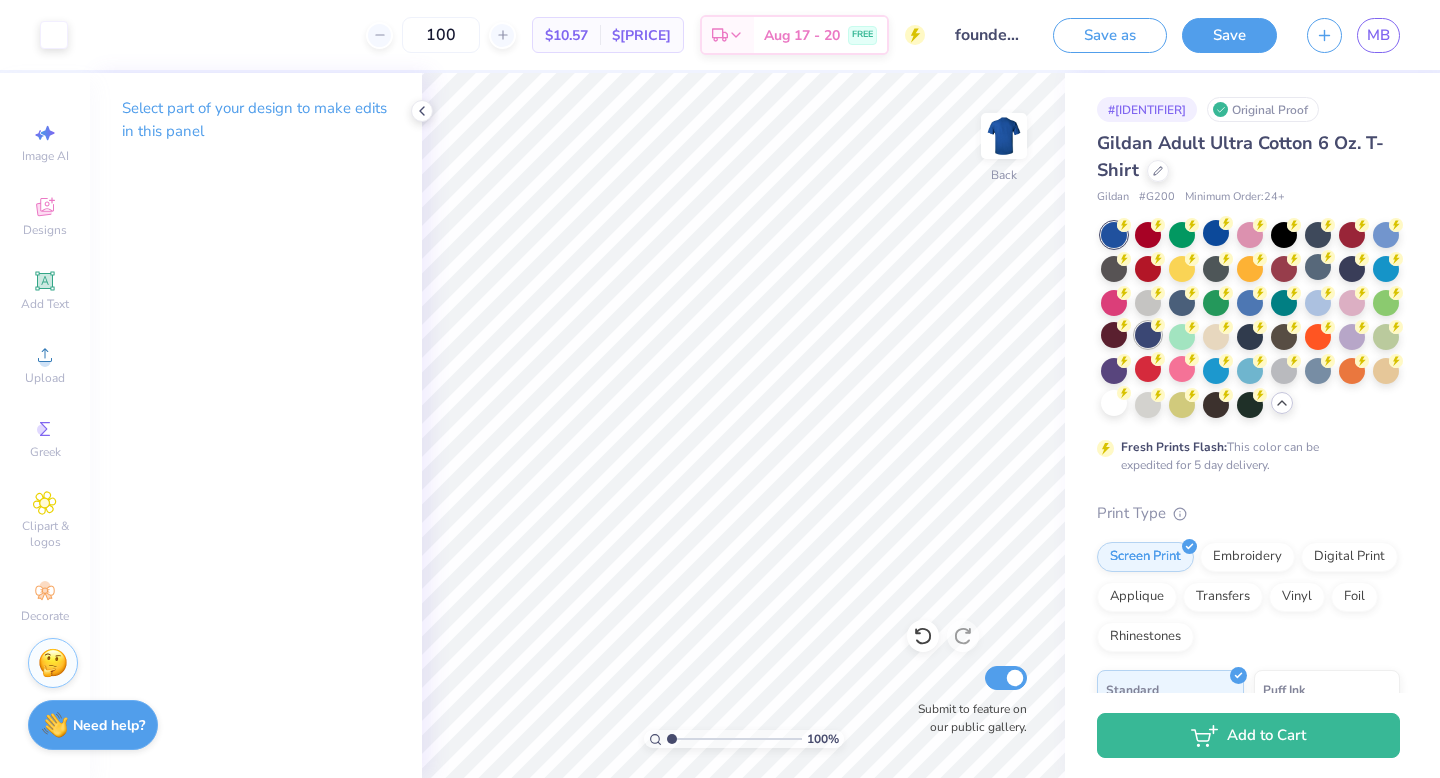 click at bounding box center (1148, 335) 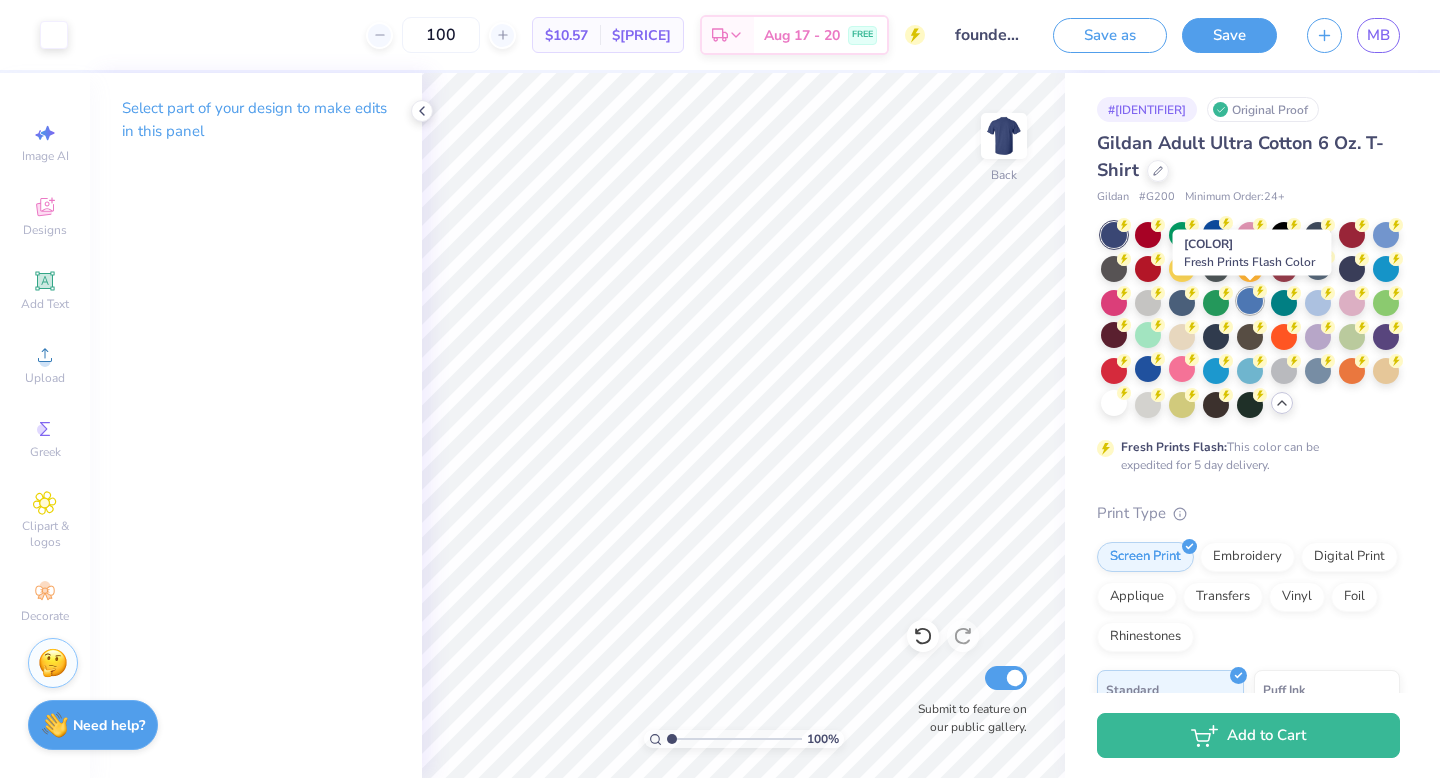 click at bounding box center [1250, 301] 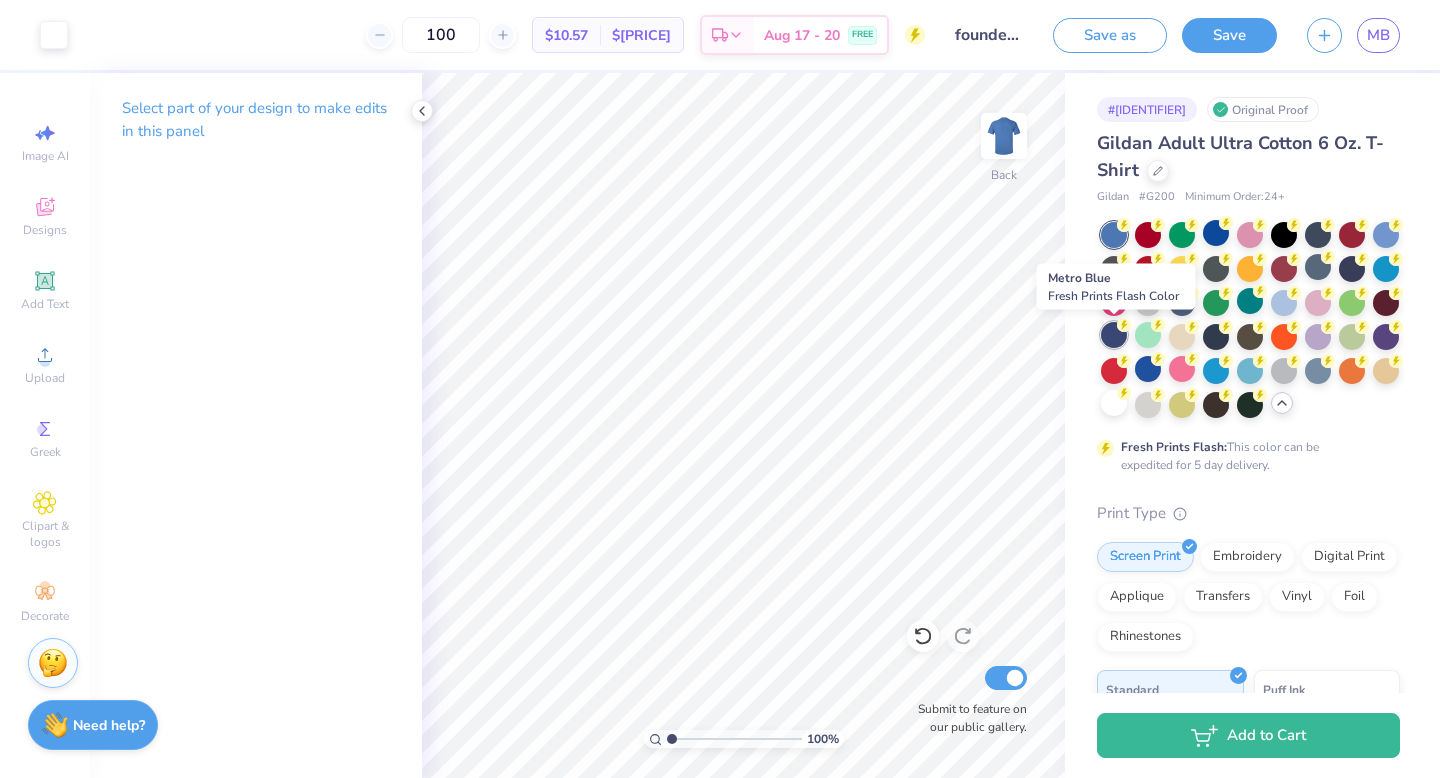 click at bounding box center (1114, 335) 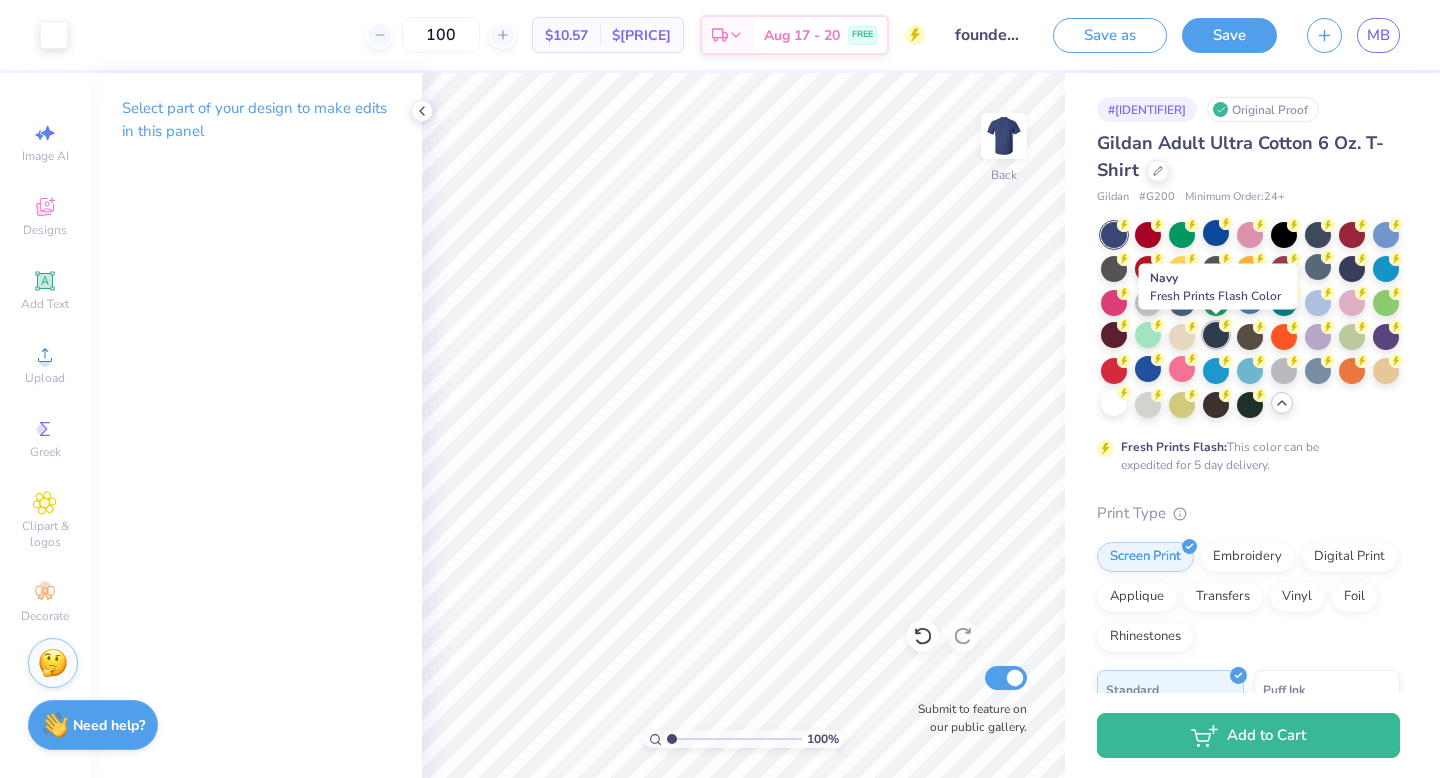 click at bounding box center [1216, 335] 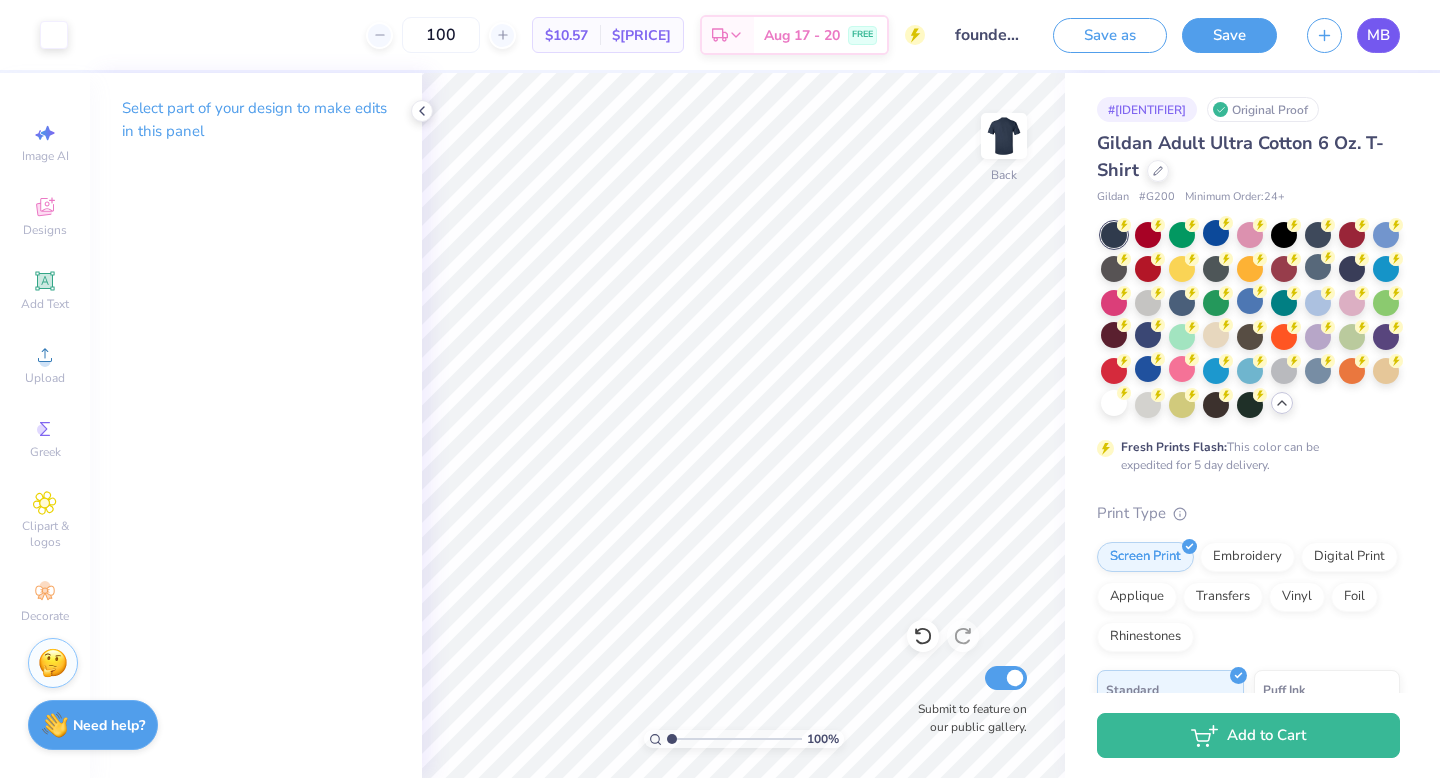 click on "MB" at bounding box center [1378, 35] 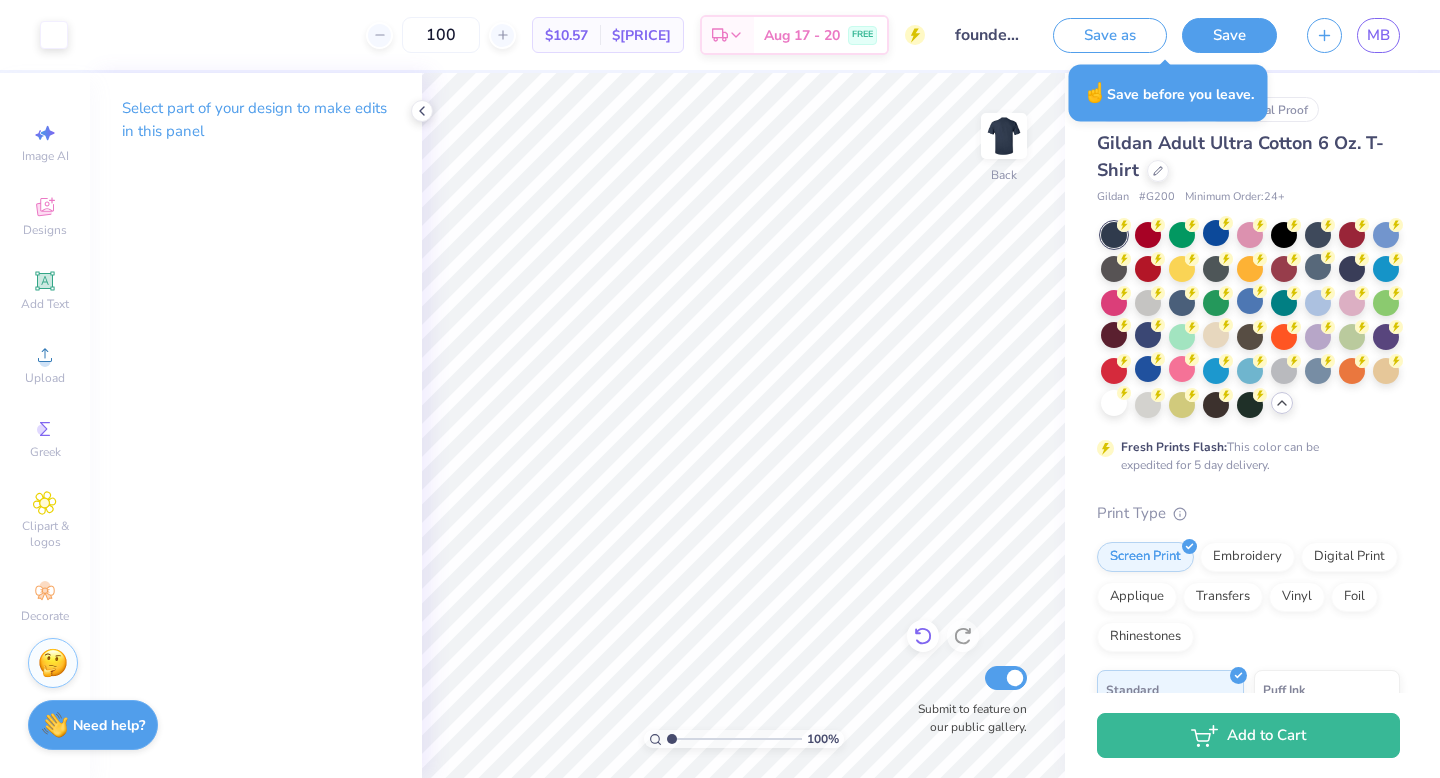 click 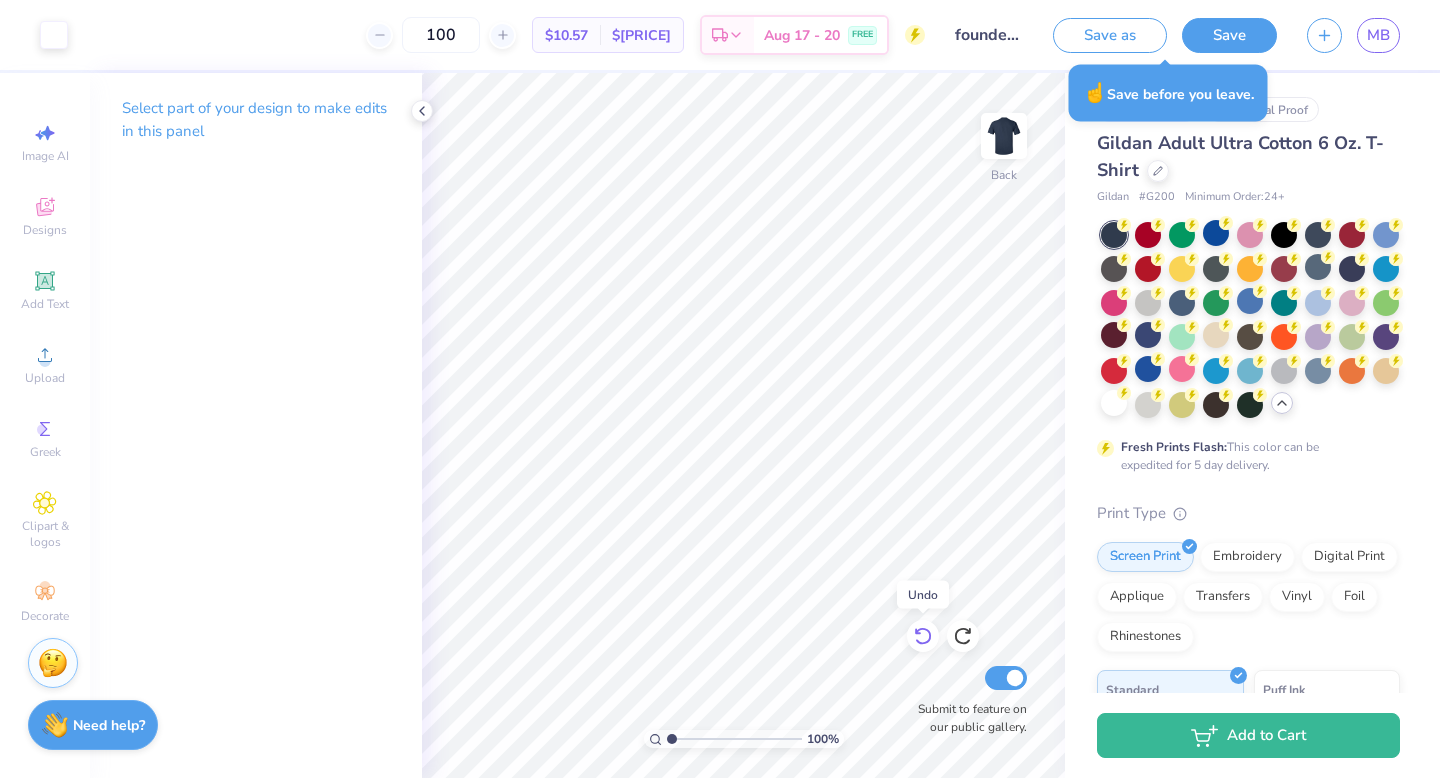 click 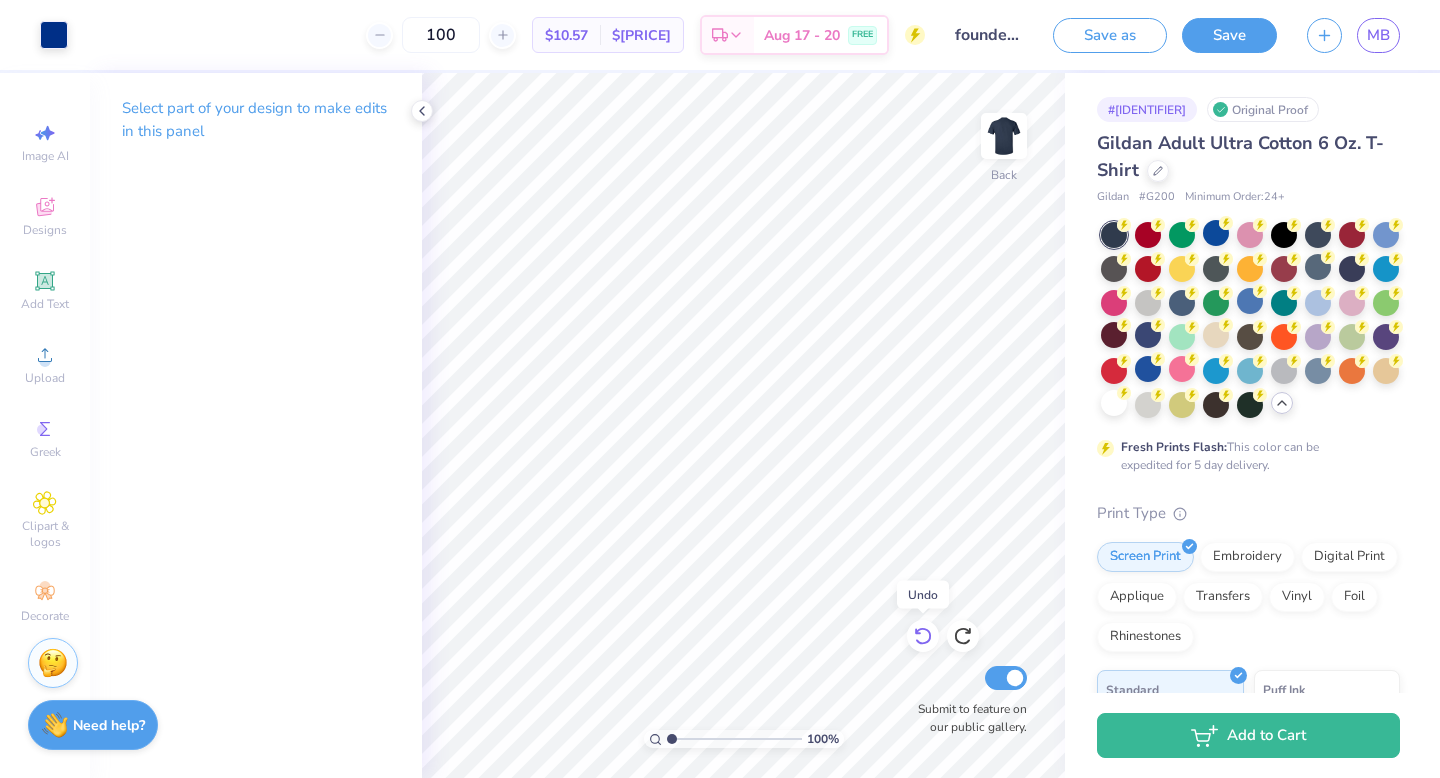 click 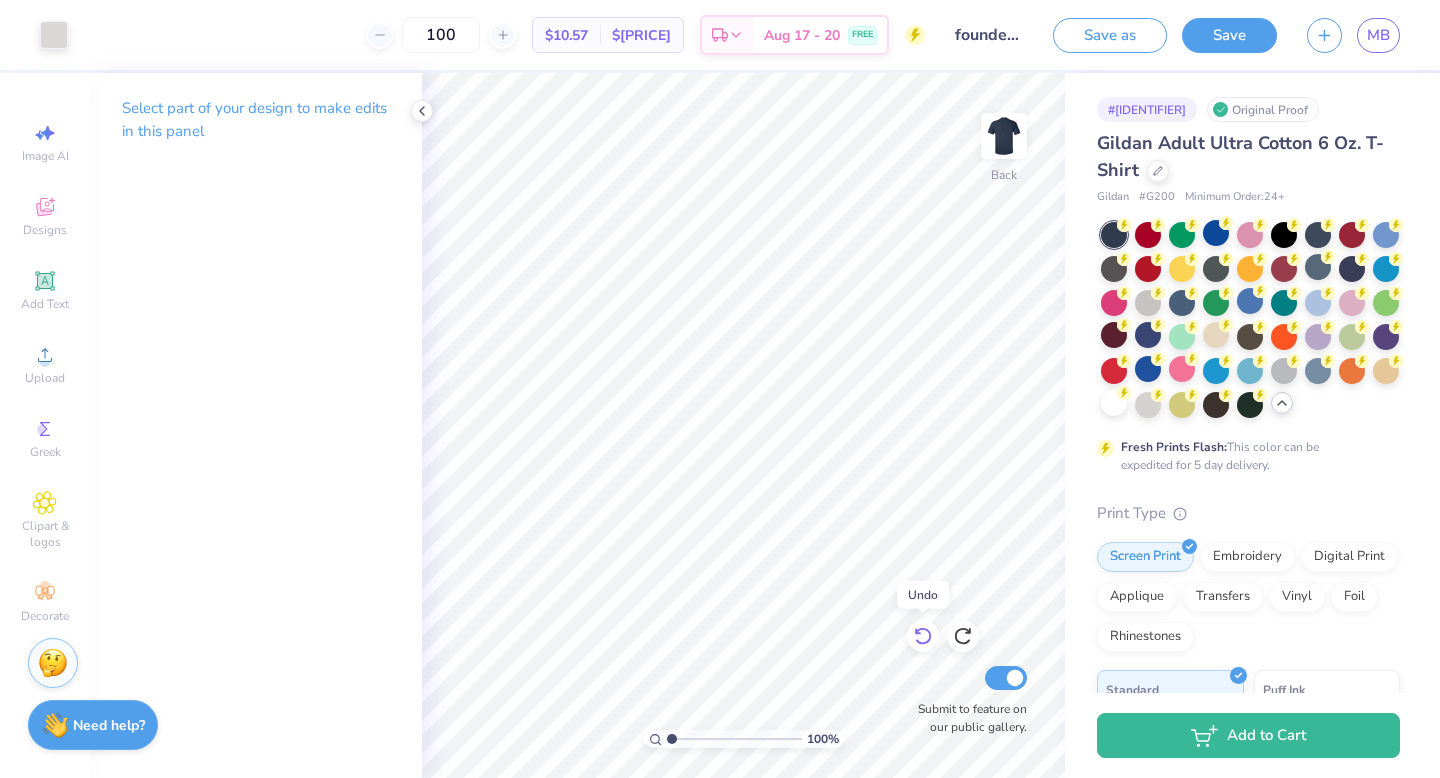 click 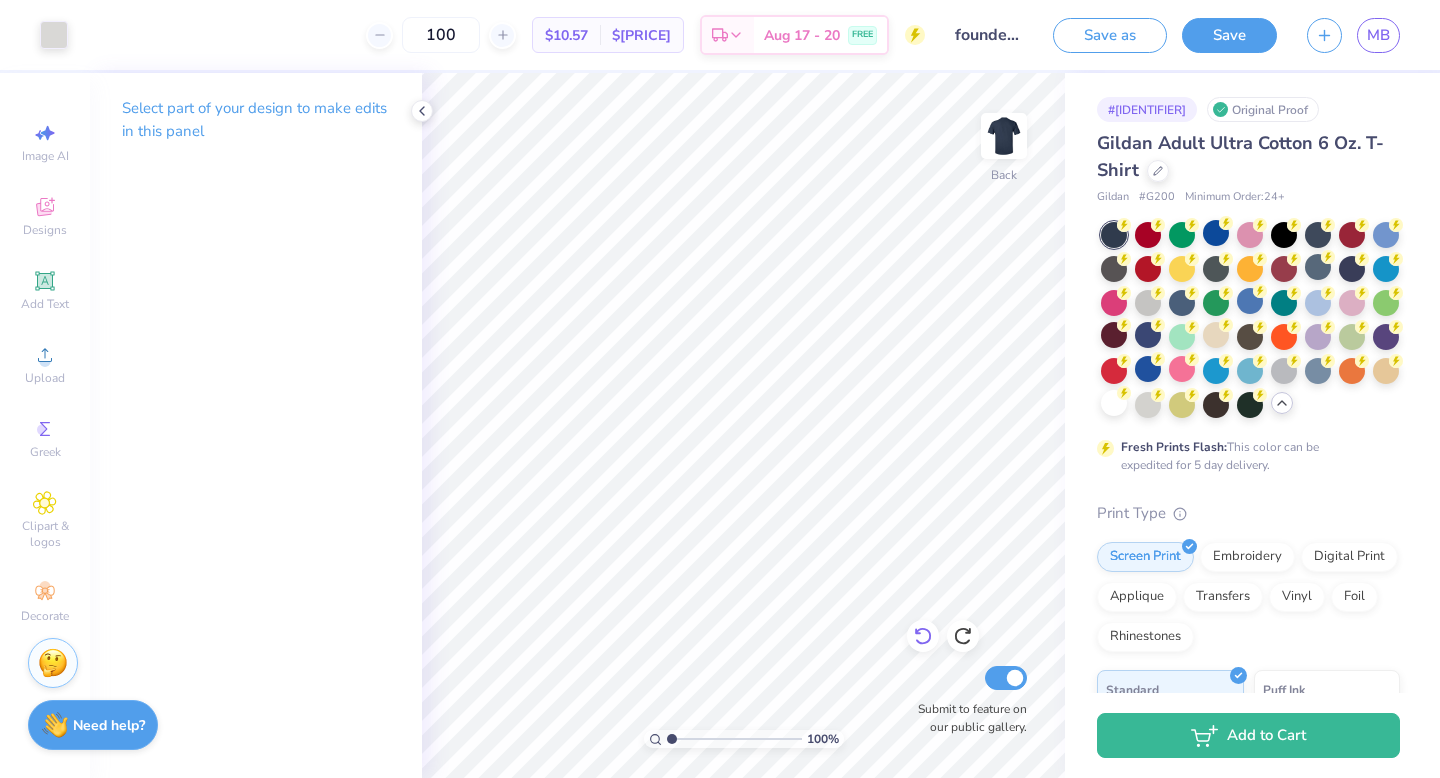 click at bounding box center [923, 636] 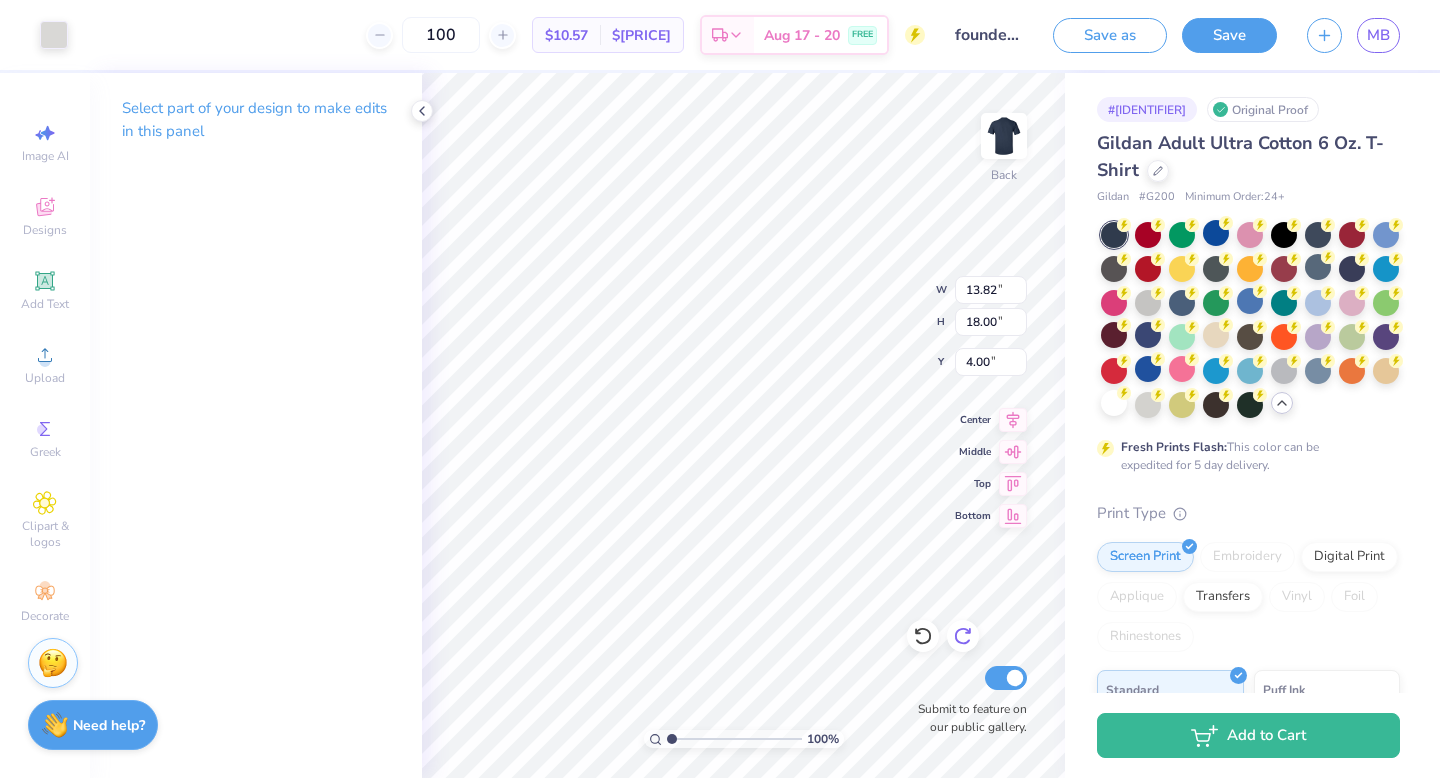 click 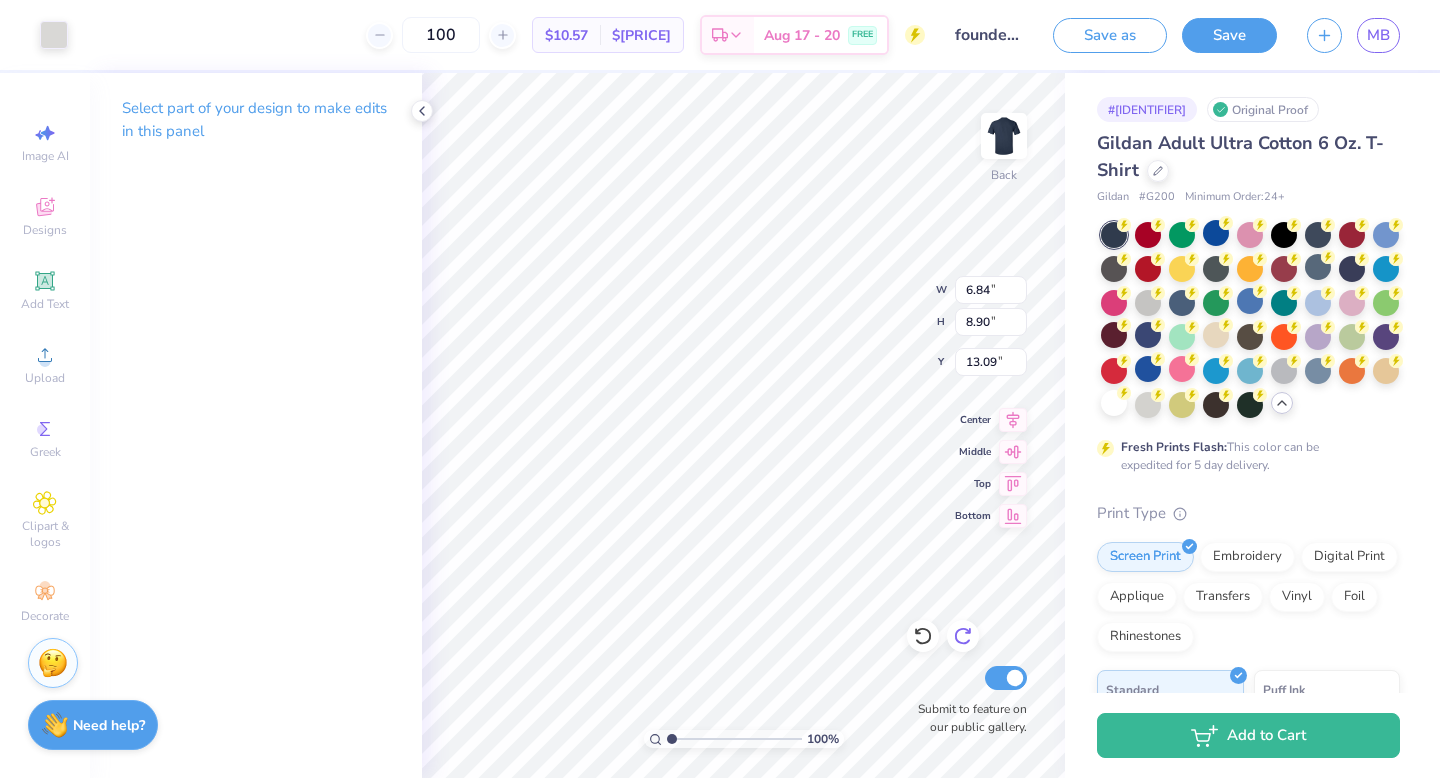 type on "6.84" 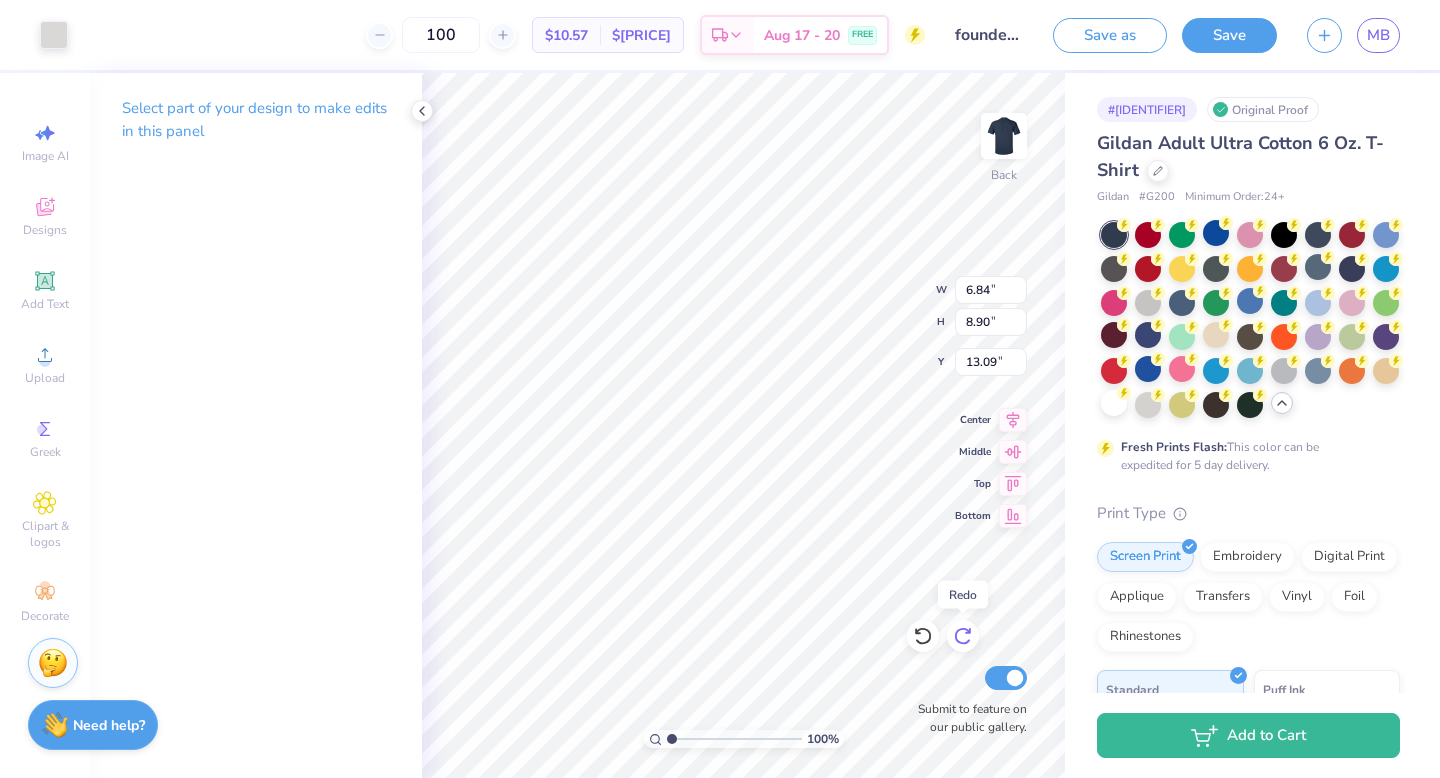 click 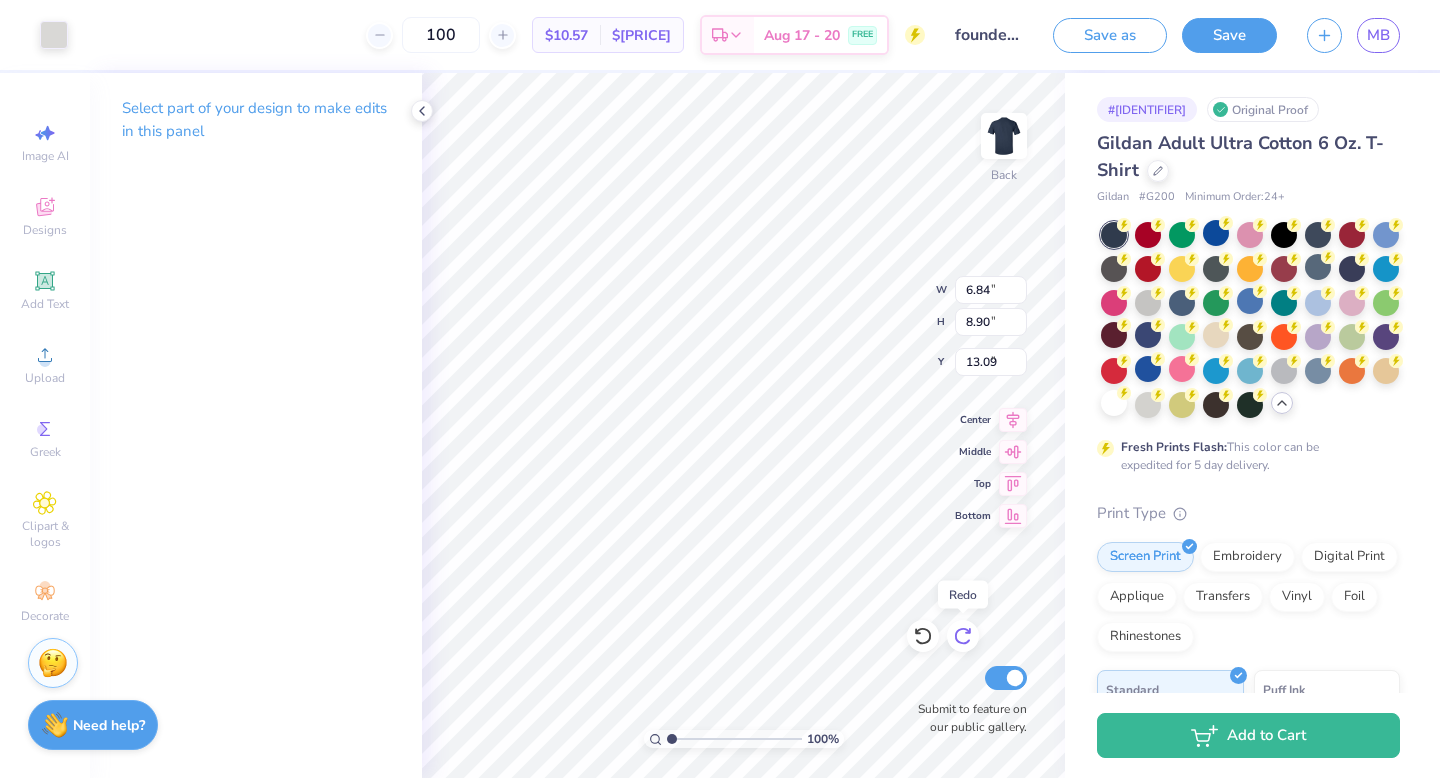 type on "3.00" 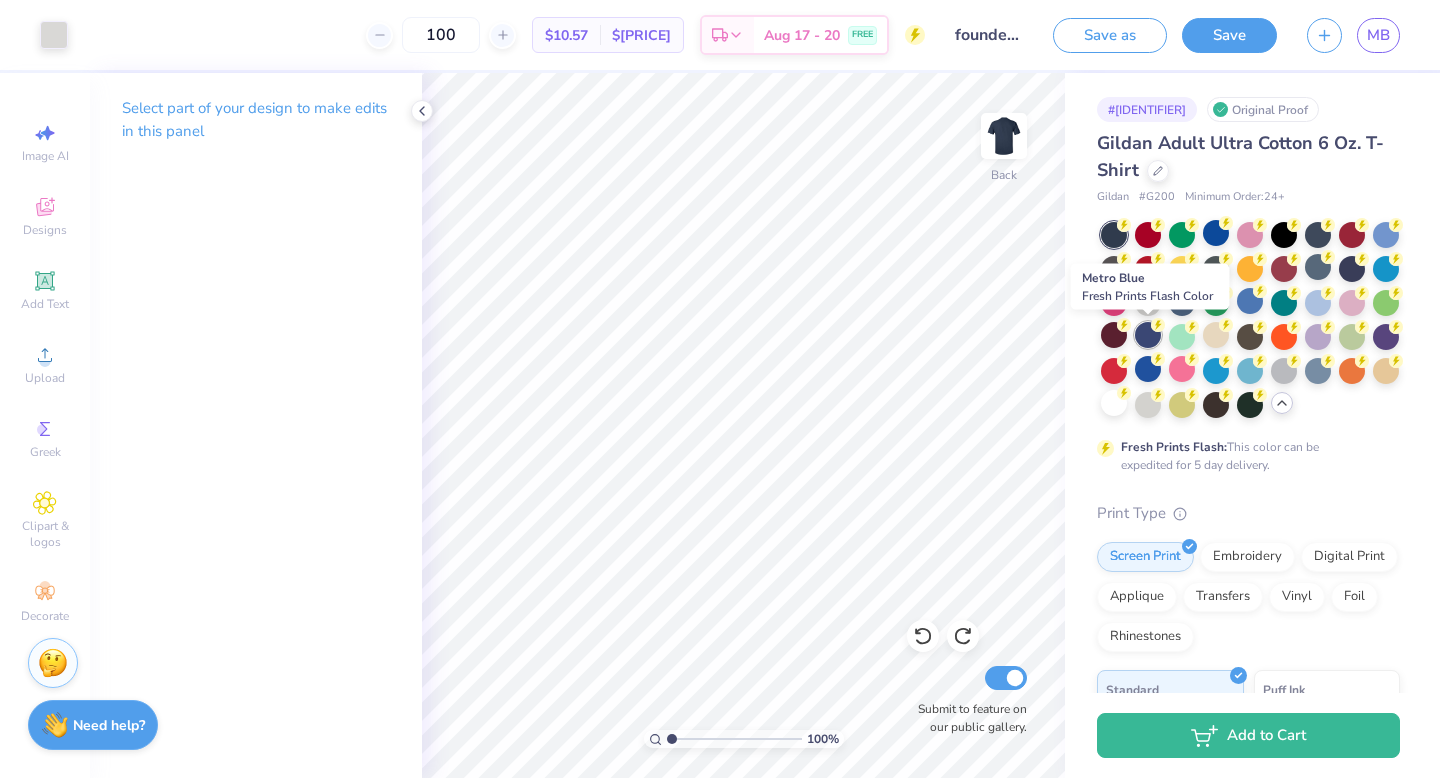click at bounding box center [1148, 335] 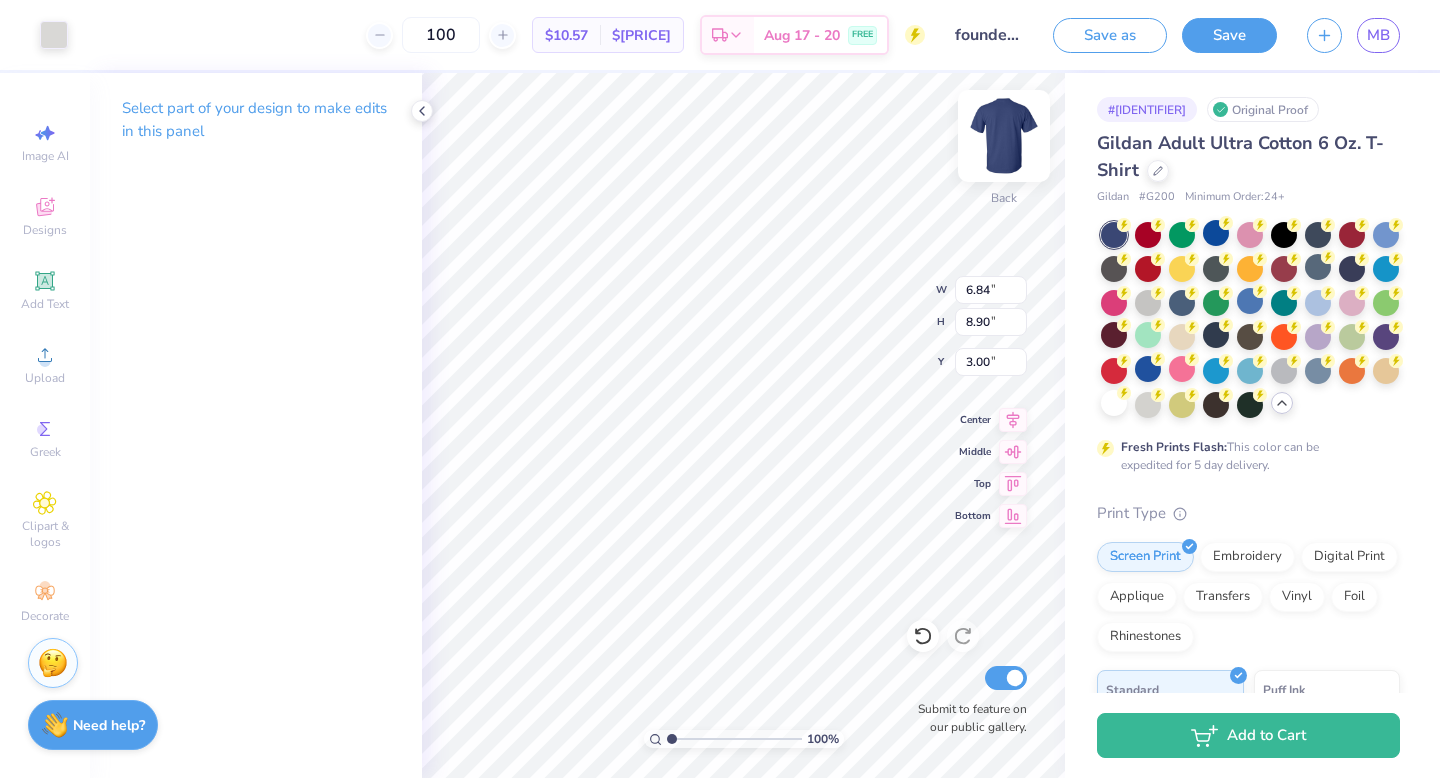type on "5.21" 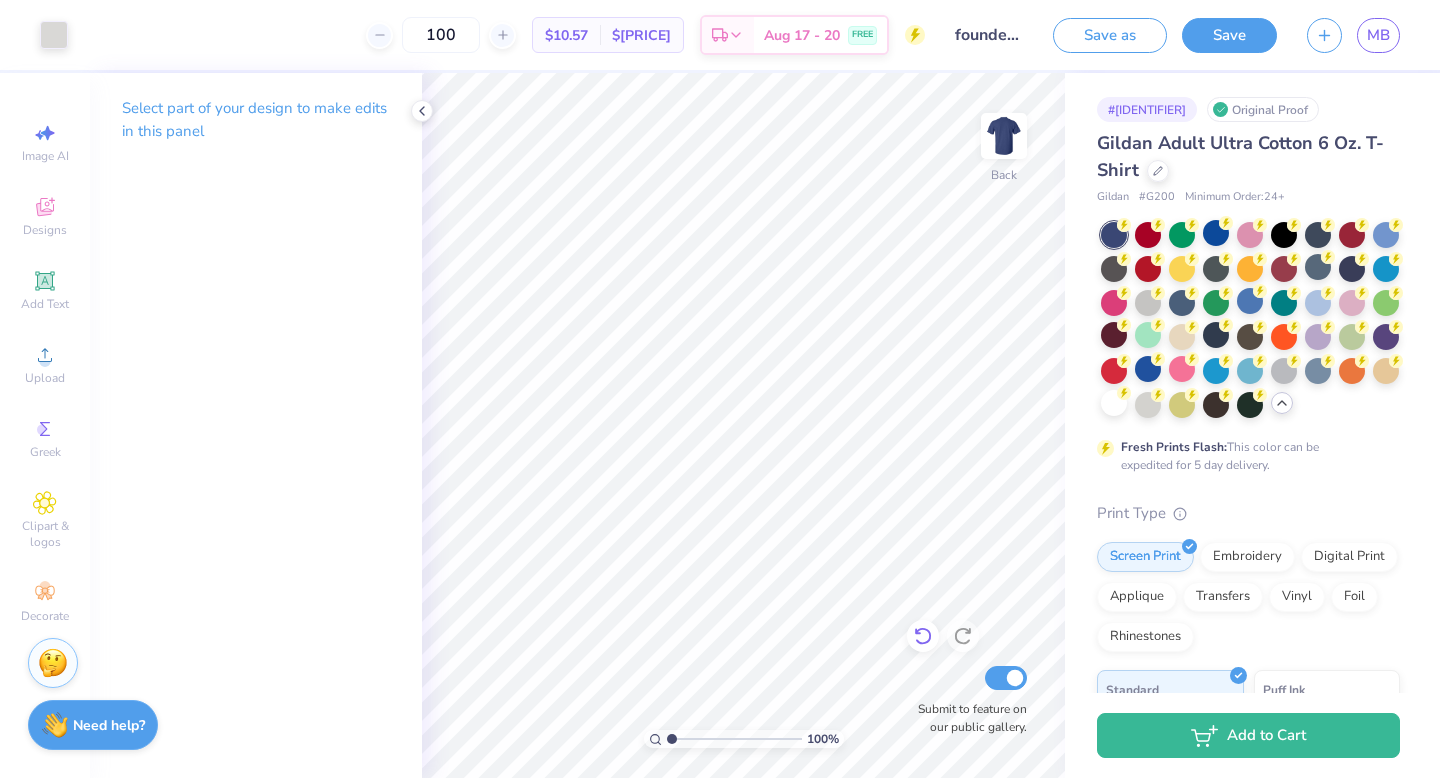 click 